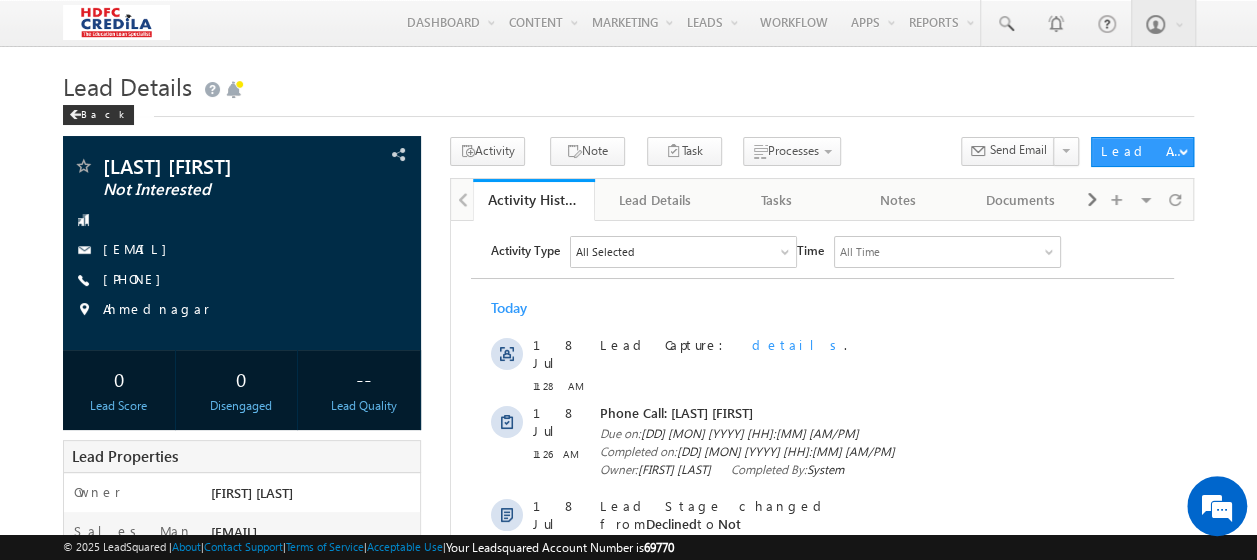 scroll, scrollTop: 0, scrollLeft: 0, axis: both 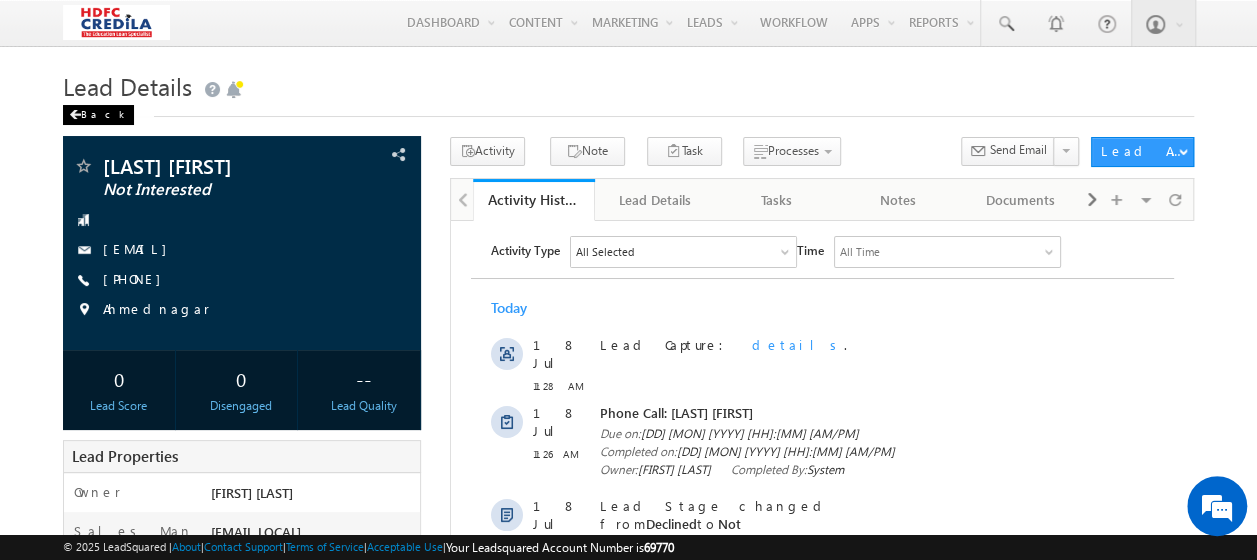 click at bounding box center (75, 115) 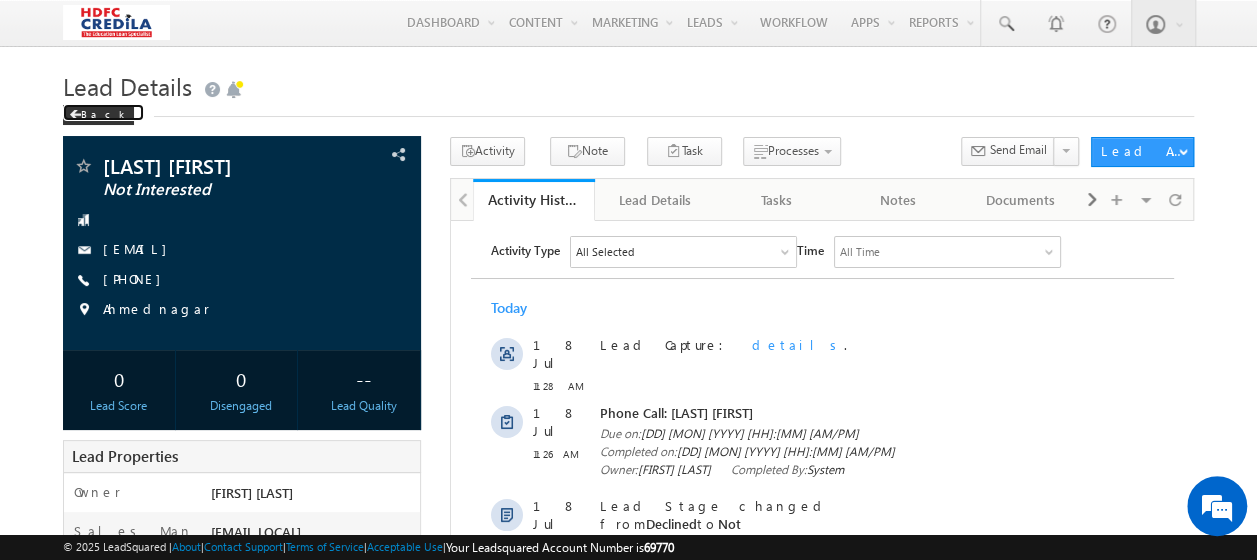 scroll, scrollTop: 0, scrollLeft: 0, axis: both 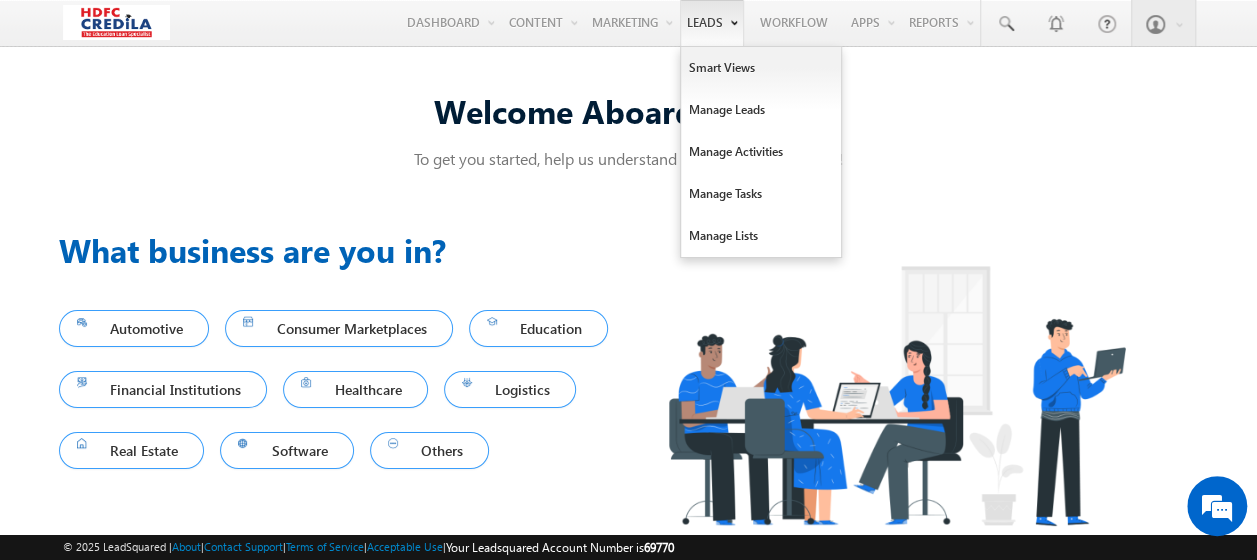click on "Leads" at bounding box center [712, 23] 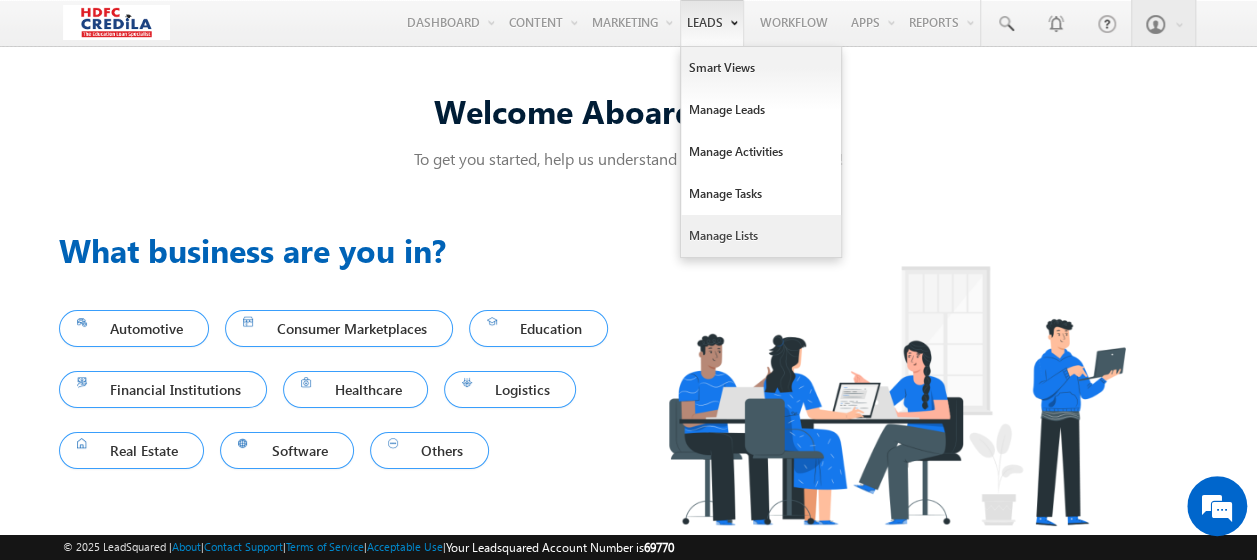 click on "Manage Lists" at bounding box center (761, 236) 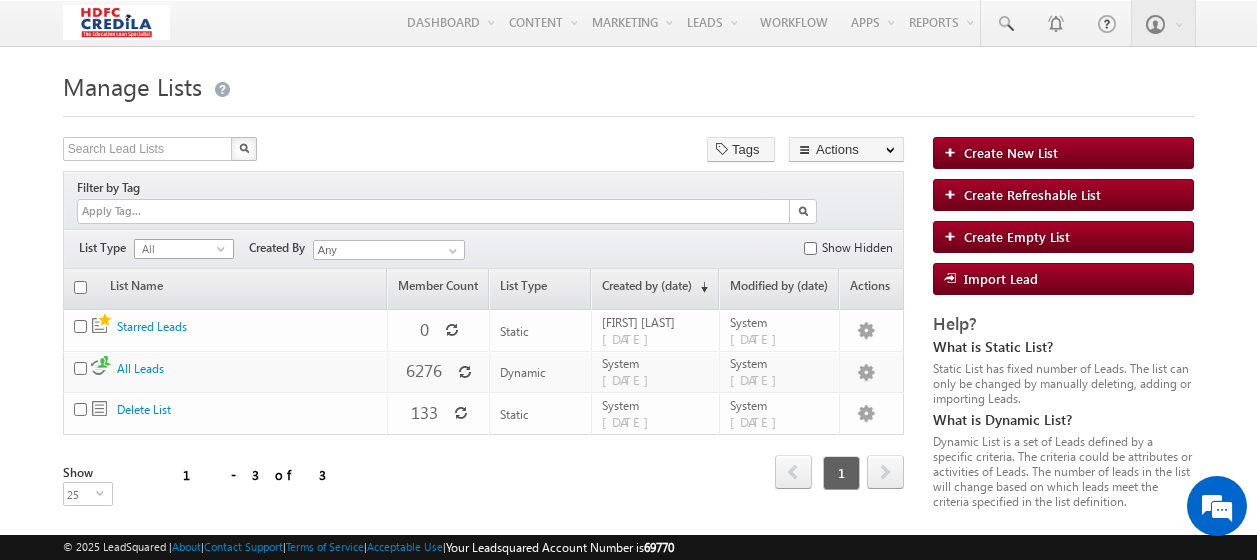 scroll, scrollTop: 0, scrollLeft: 0, axis: both 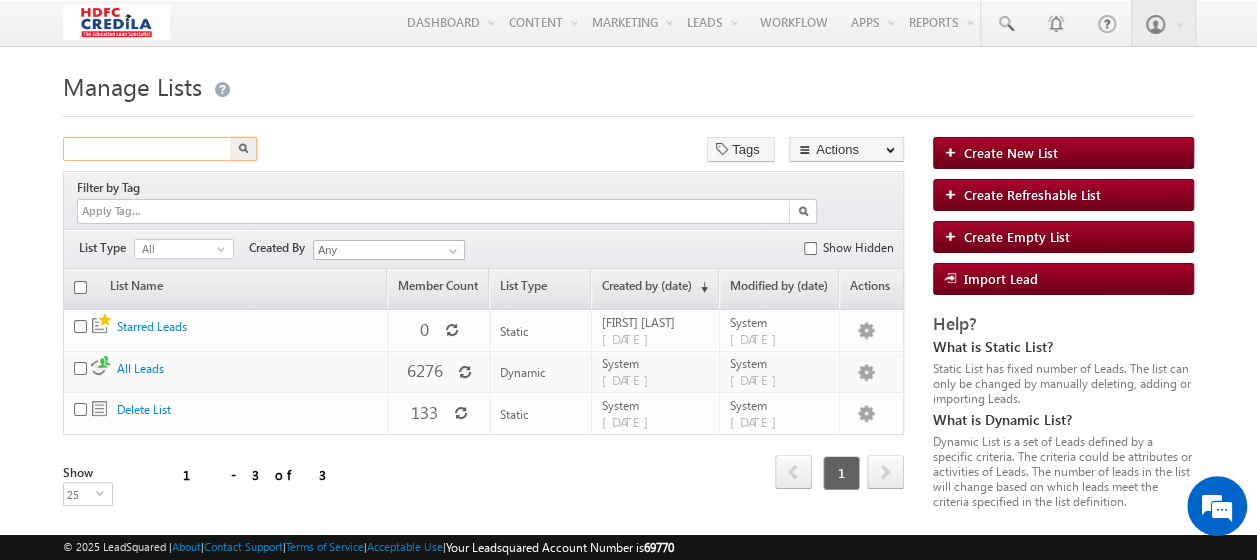 click at bounding box center [148, 149] 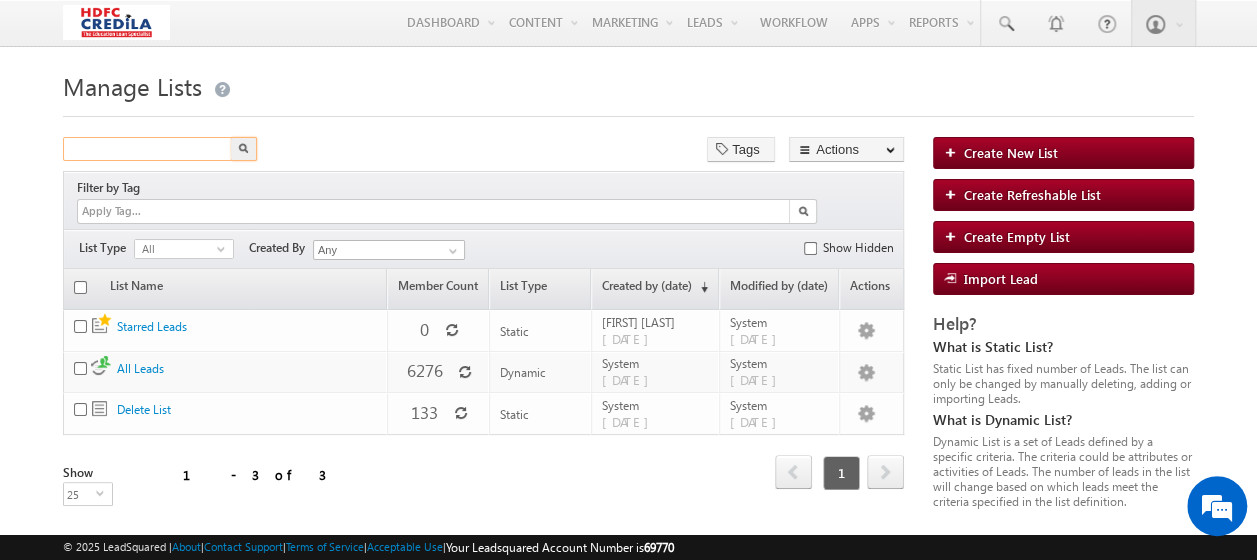 paste on "{"Current":{"ProspectID":"7c4a9c9f-3078-4468-8b60-" 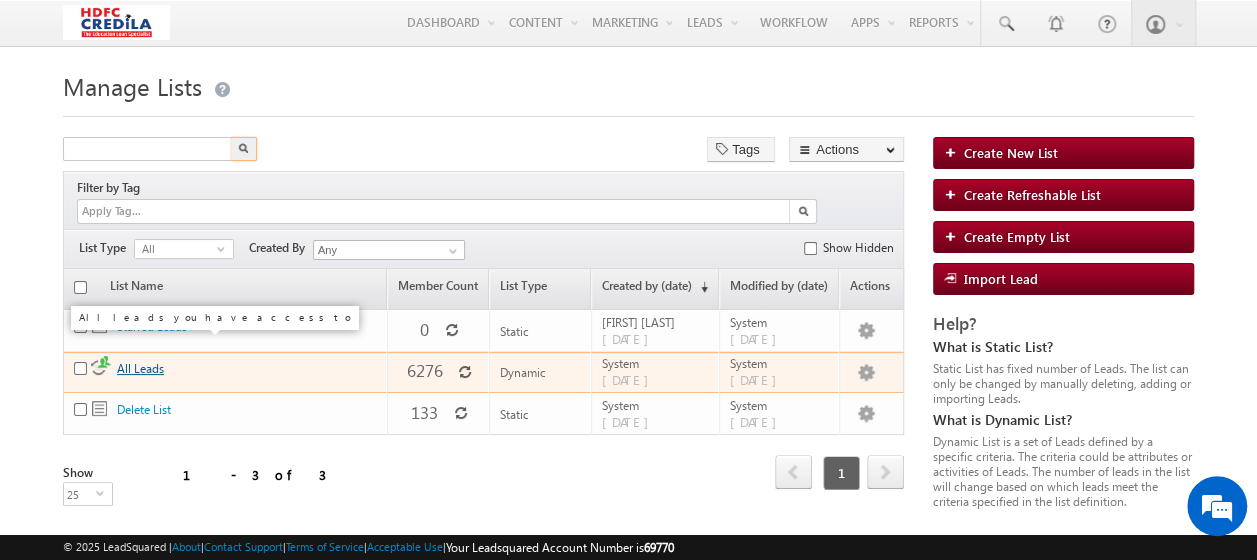 type on "Search Lead Lists" 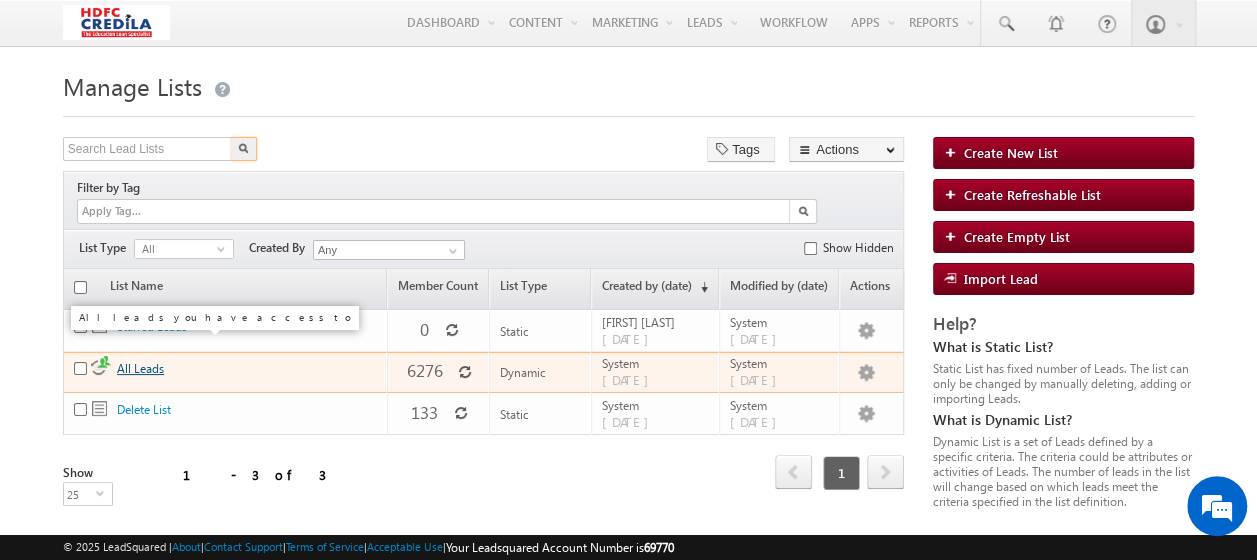 click on "All Leads" at bounding box center [140, 368] 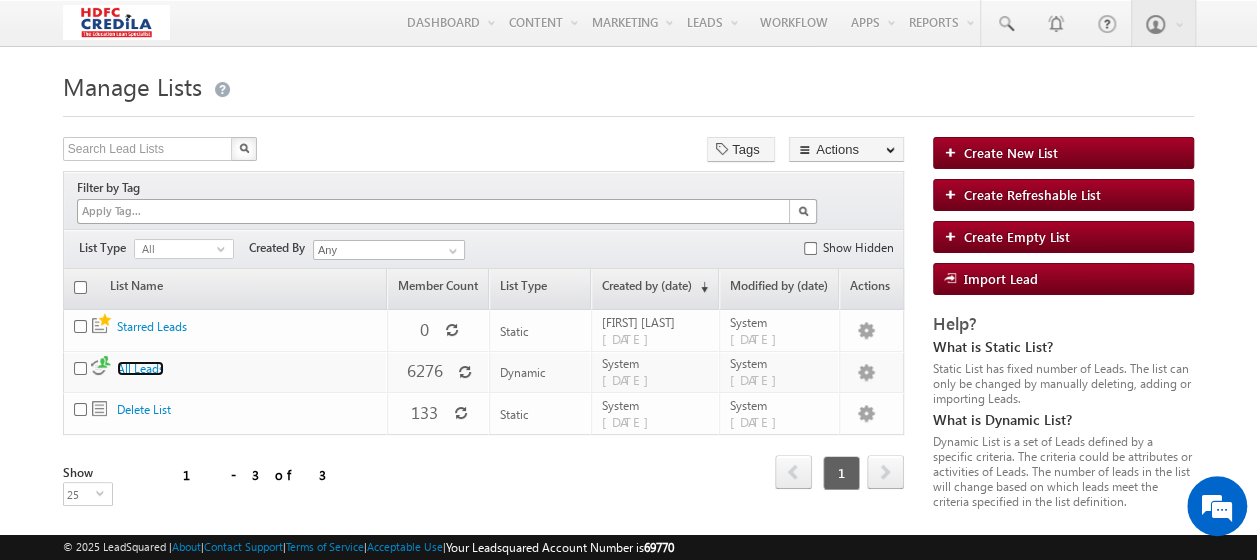scroll, scrollTop: 0, scrollLeft: 0, axis: both 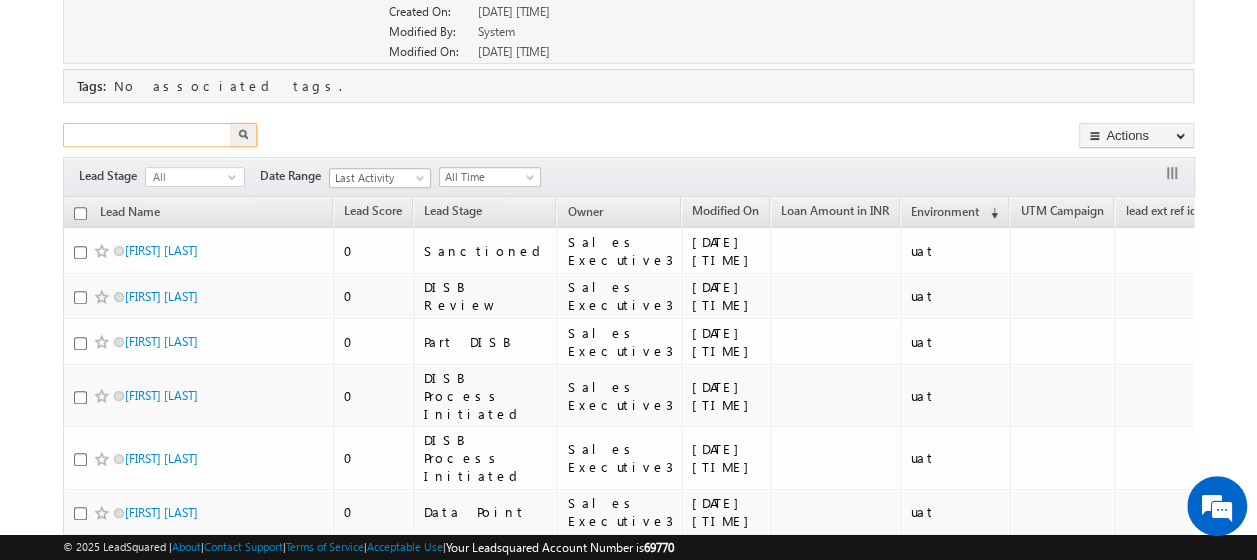 click at bounding box center [148, 135] 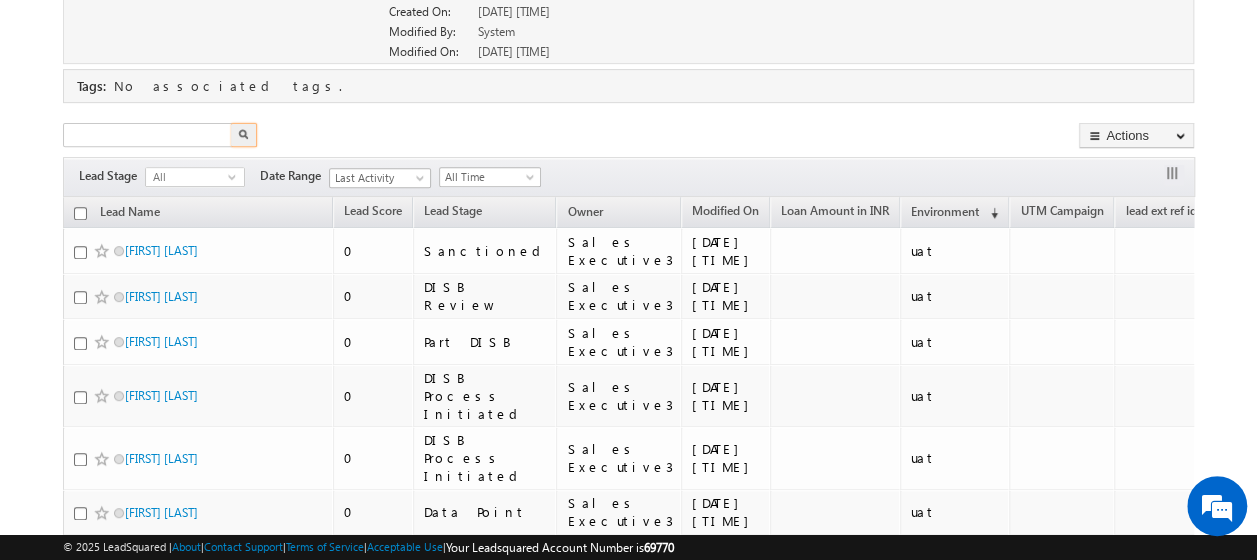type on "Search Leads" 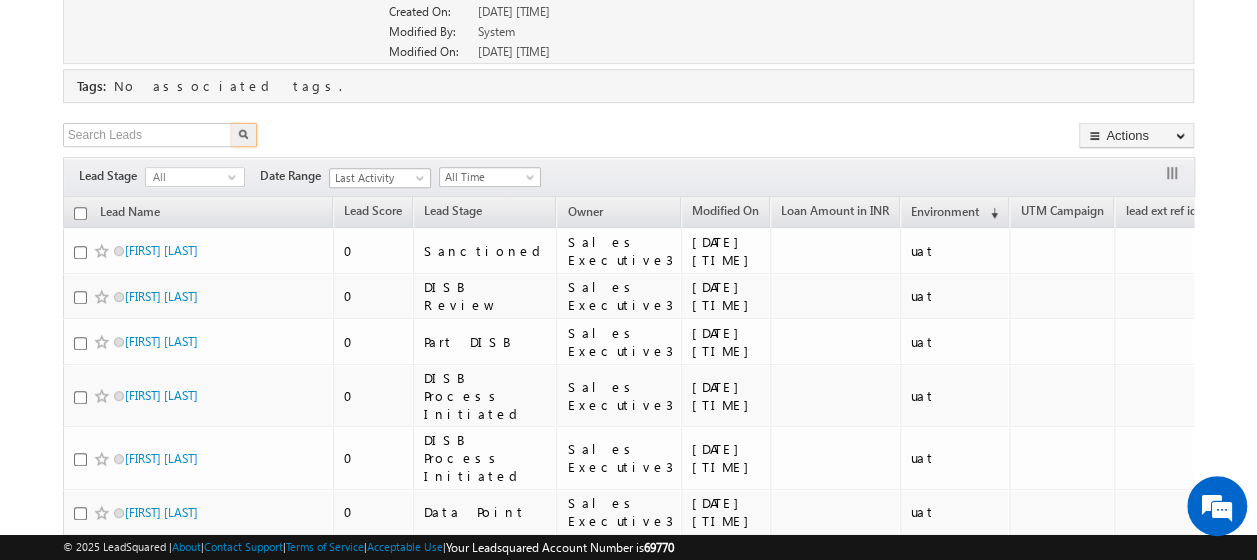 click on "List Details    Back
Trigger Automation
will be triggered for all leads of this list.
Ok
Cancel
All Leads
All leads you have access to
List Actions Send Email Update All Leads Send Bulk Netcore Add Tag to List
Total Leads" at bounding box center [628, 637] 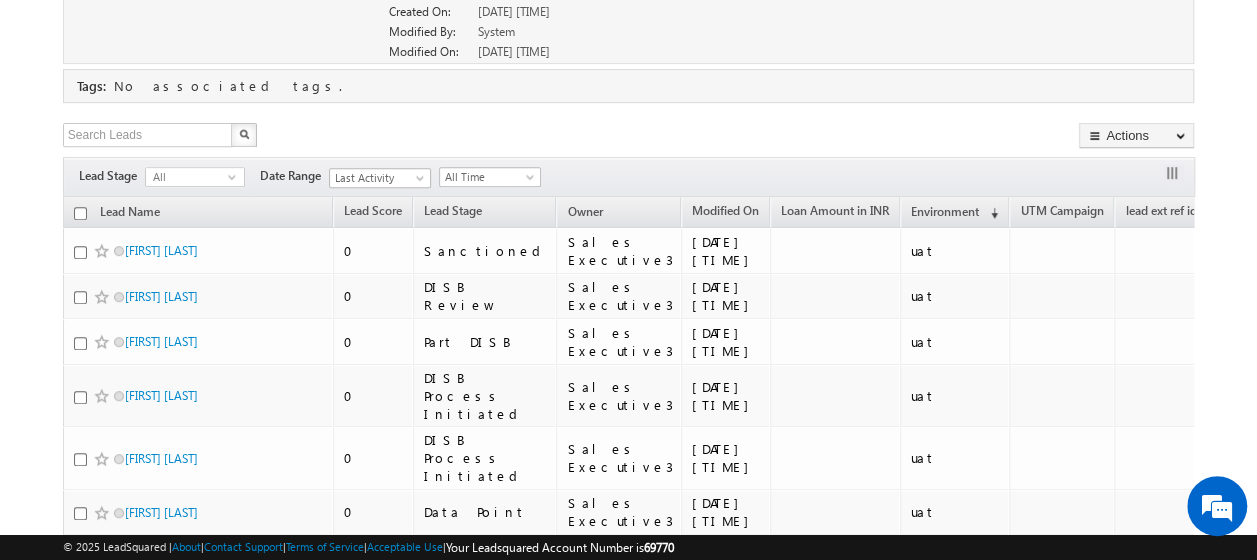 scroll, scrollTop: 0, scrollLeft: 0, axis: both 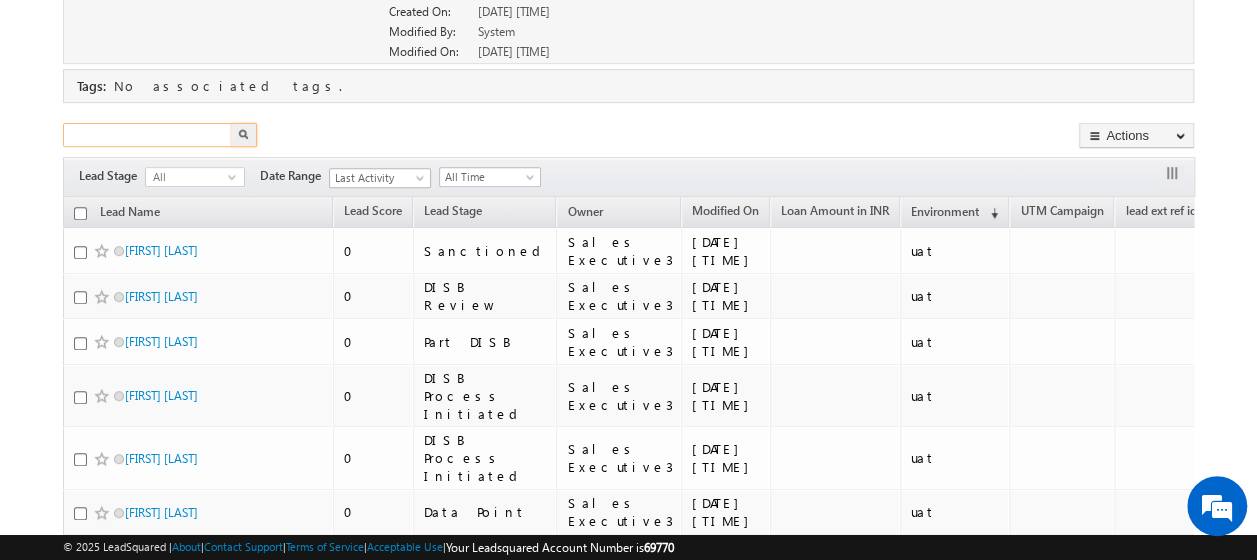 click at bounding box center [148, 135] 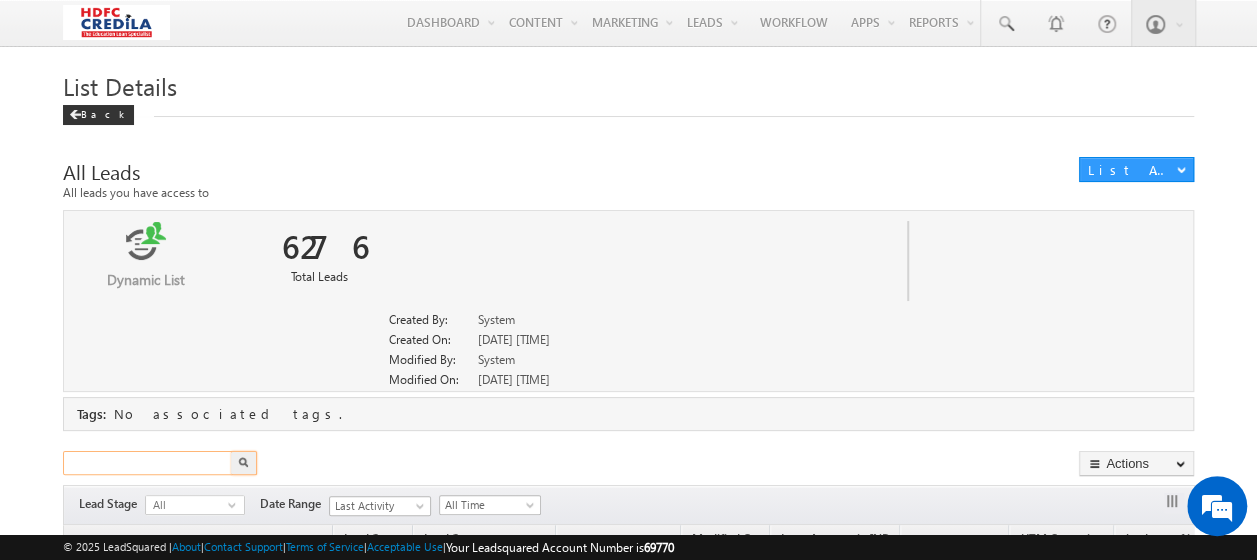 scroll, scrollTop: 200, scrollLeft: 0, axis: vertical 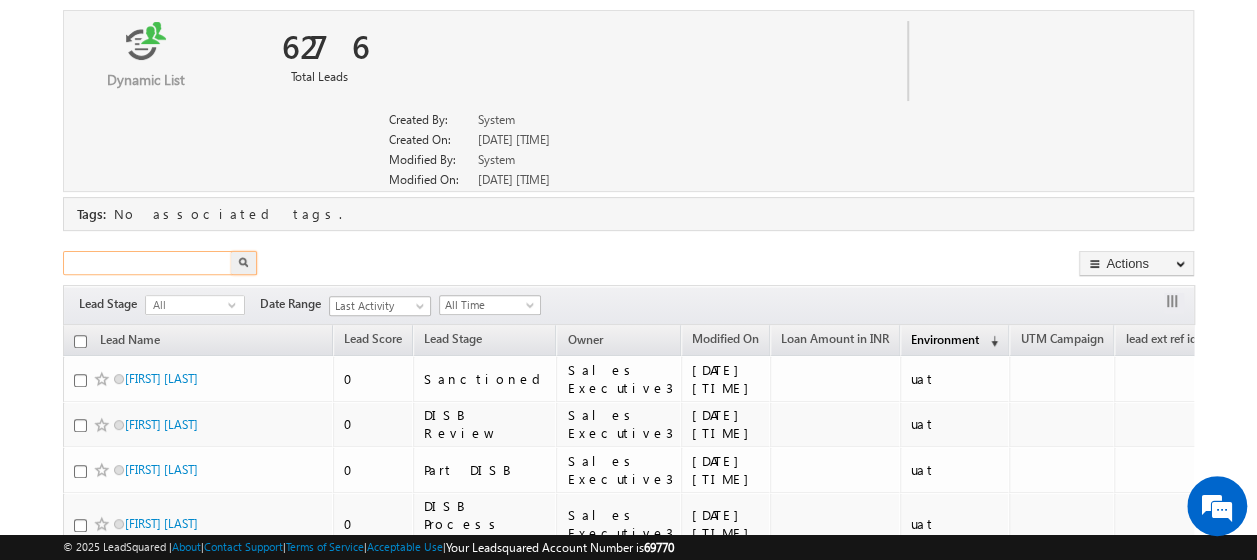 click on "(sorted descending)" at bounding box center (990, 341) 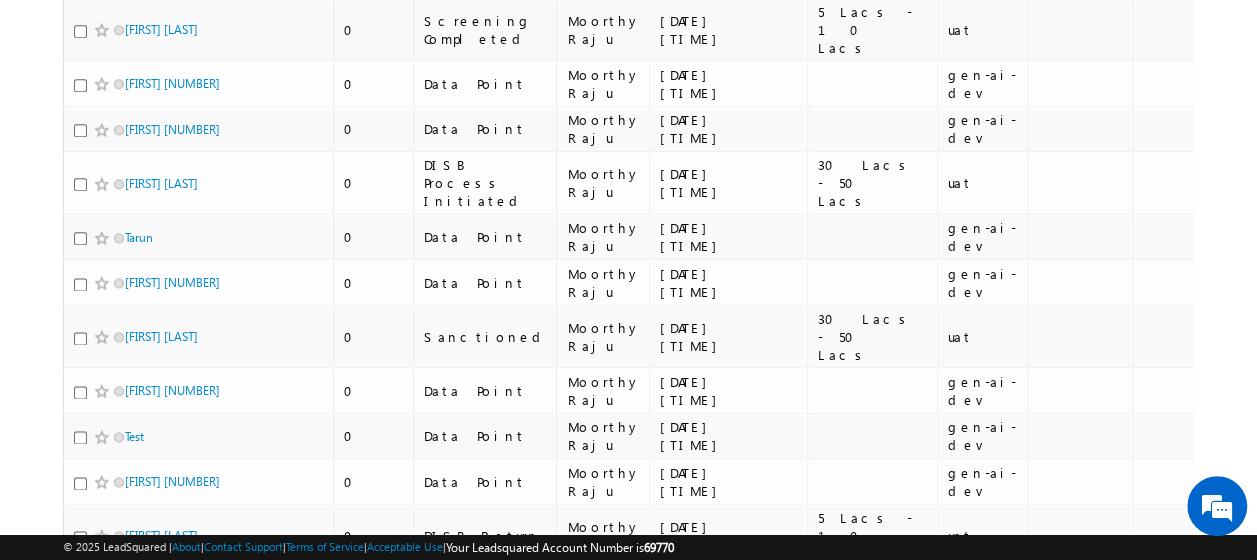 scroll, scrollTop: 1351, scrollLeft: 0, axis: vertical 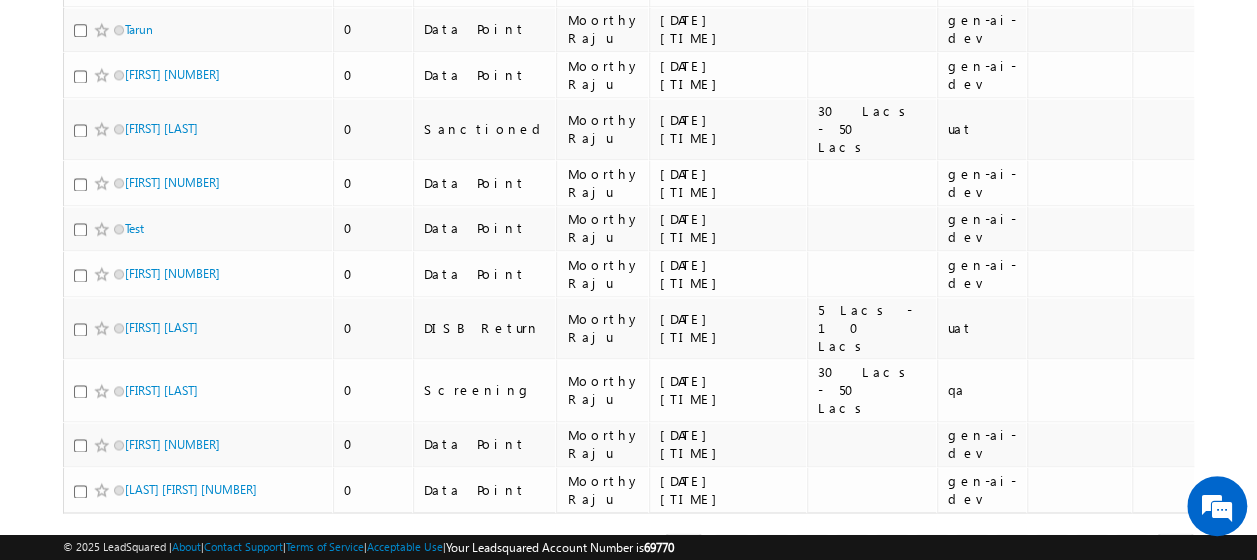 type on "Search Leads" 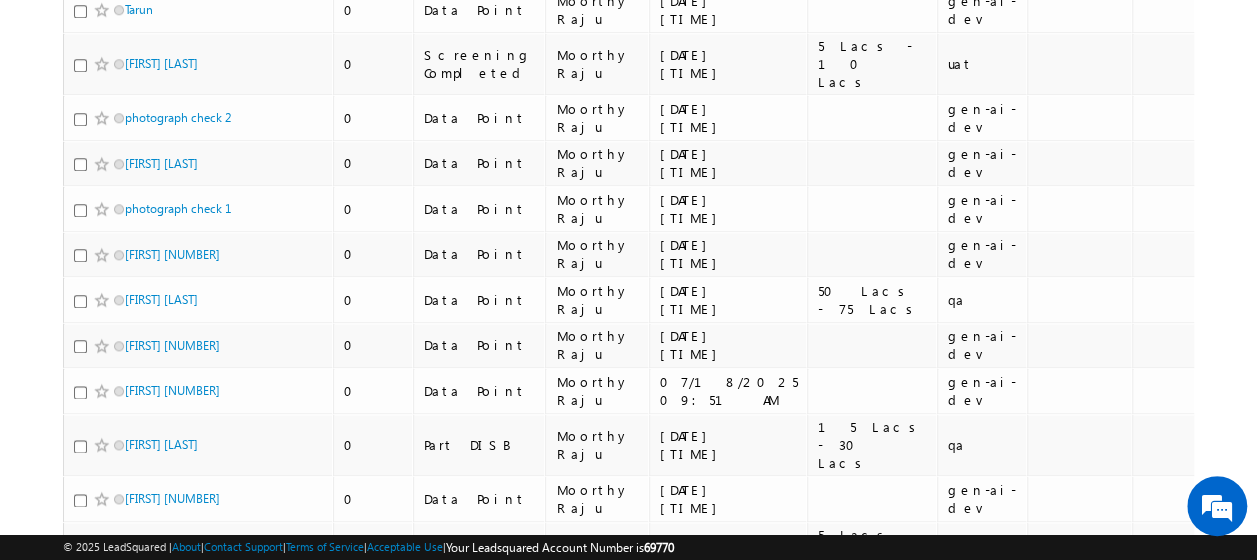 scroll, scrollTop: 1026, scrollLeft: 0, axis: vertical 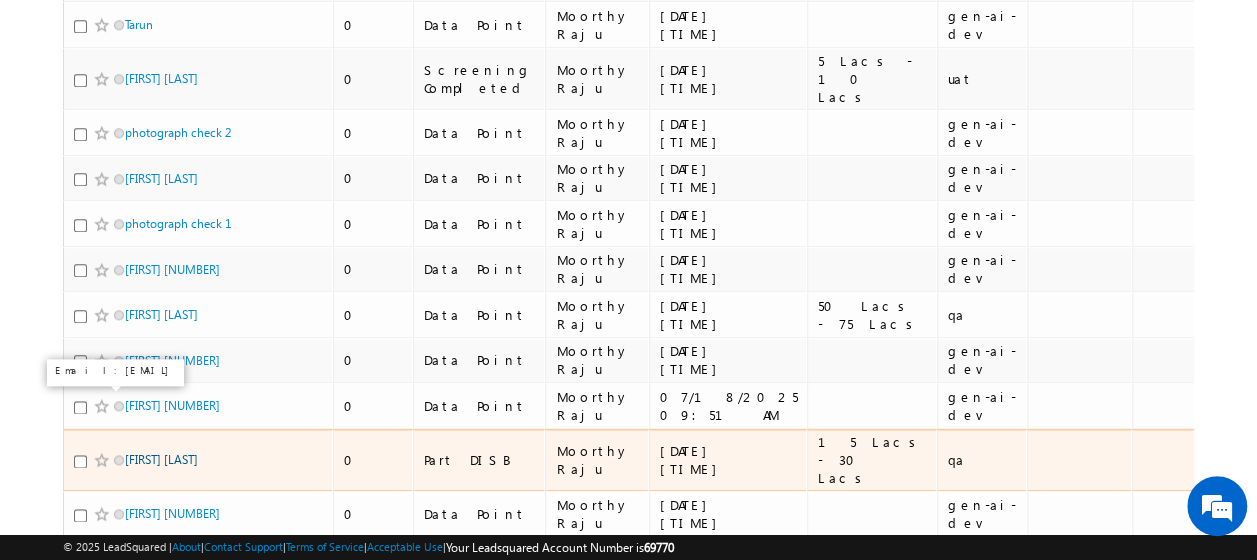click on "Mahabal Ps" at bounding box center [161, 459] 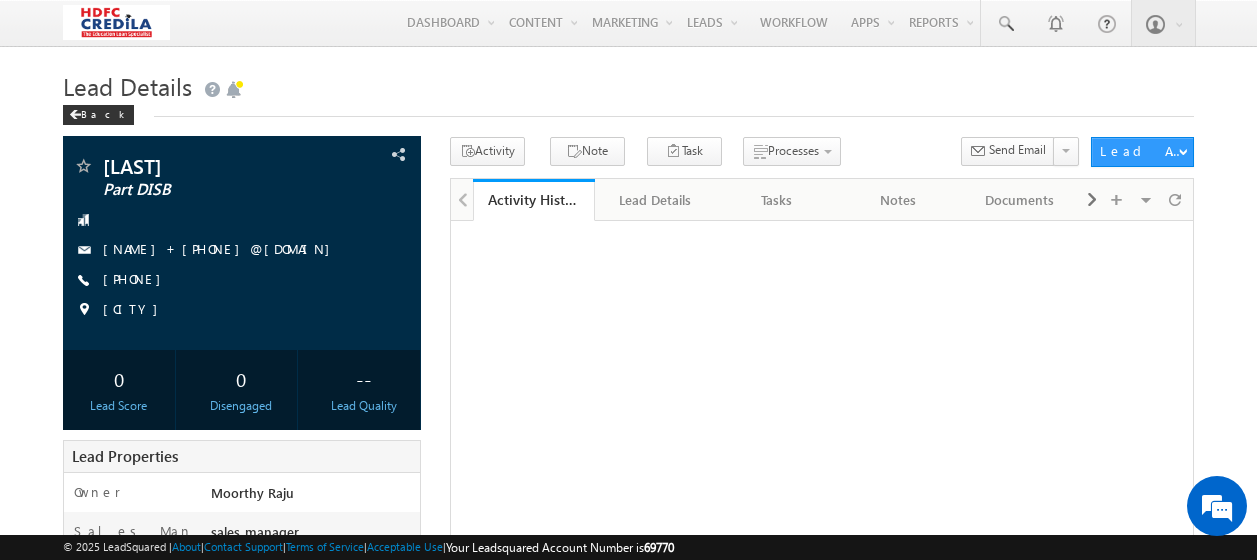 scroll, scrollTop: 0, scrollLeft: 0, axis: both 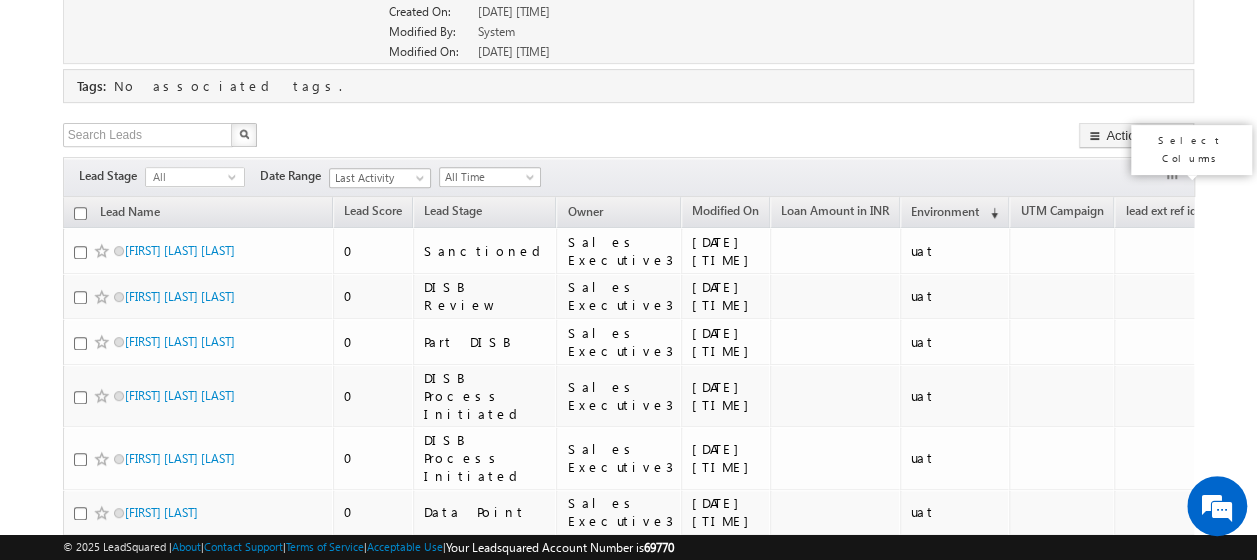 click at bounding box center [1174, 175] 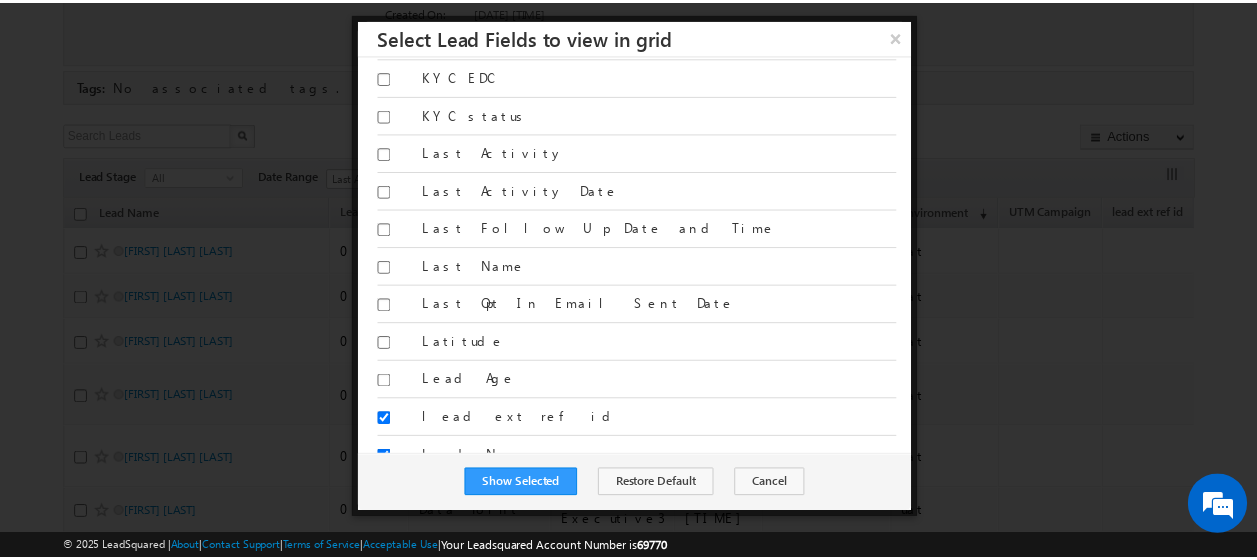 scroll, scrollTop: 2000, scrollLeft: 0, axis: vertical 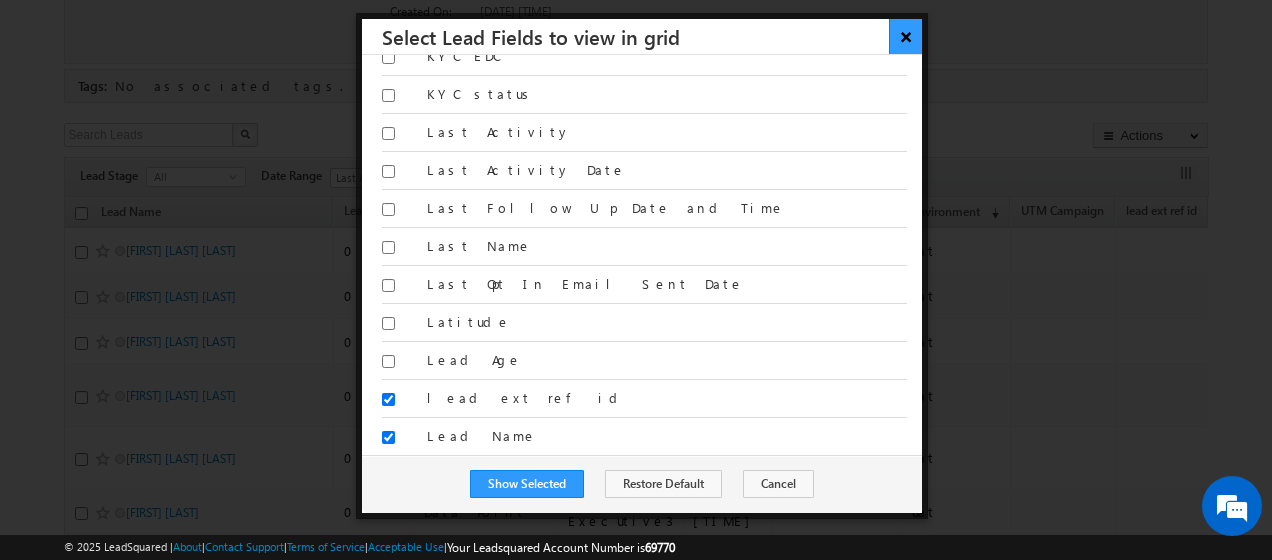 click on "×" at bounding box center (905, 36) 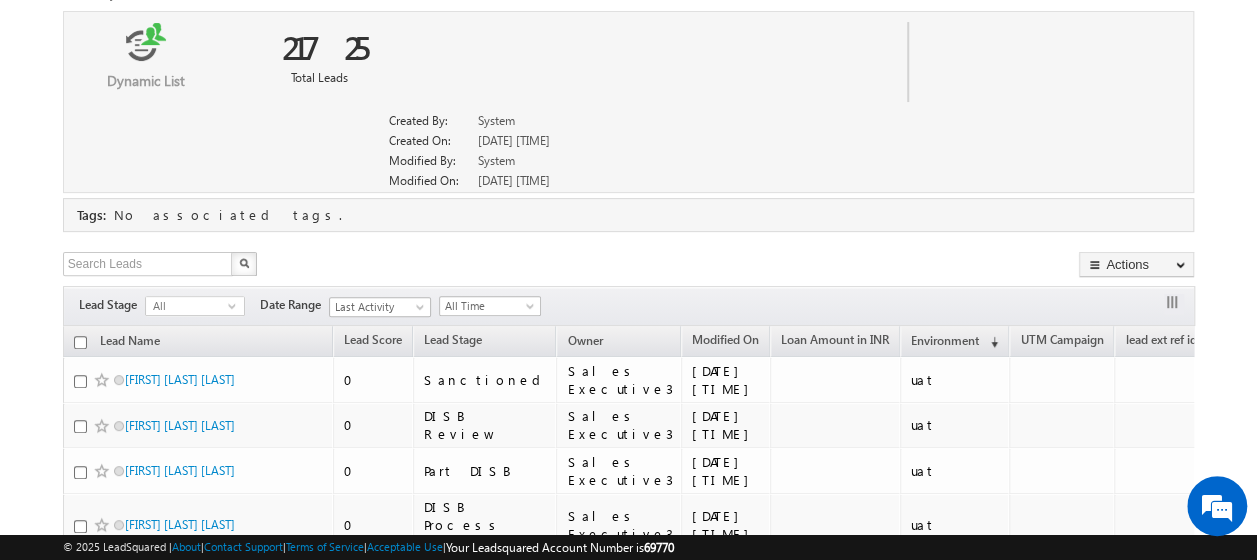 scroll, scrollTop: 200, scrollLeft: 0, axis: vertical 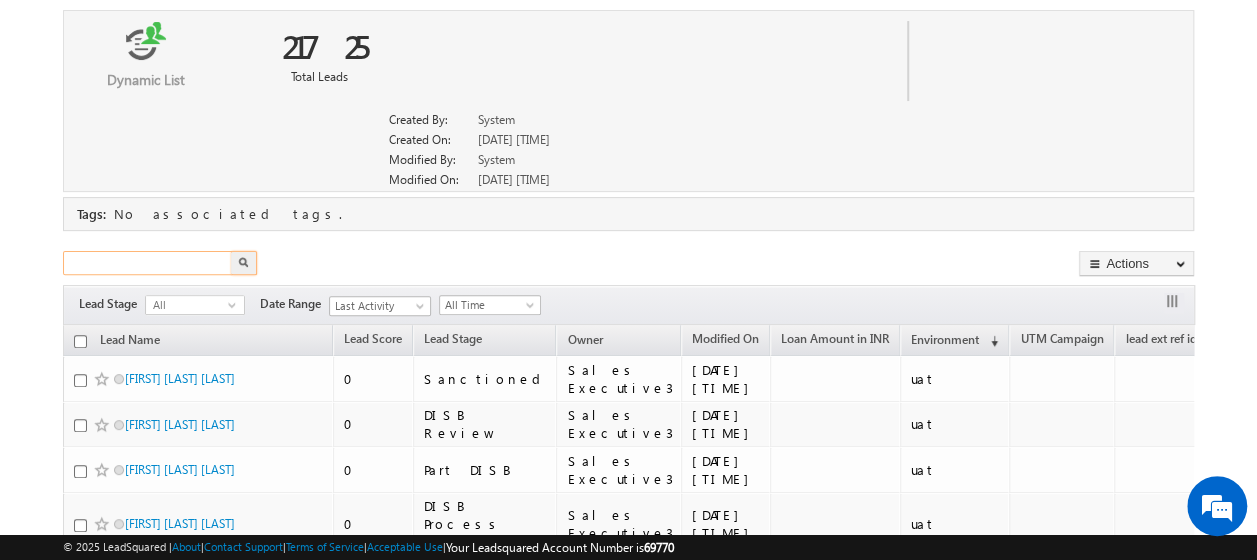 click at bounding box center [148, 263] 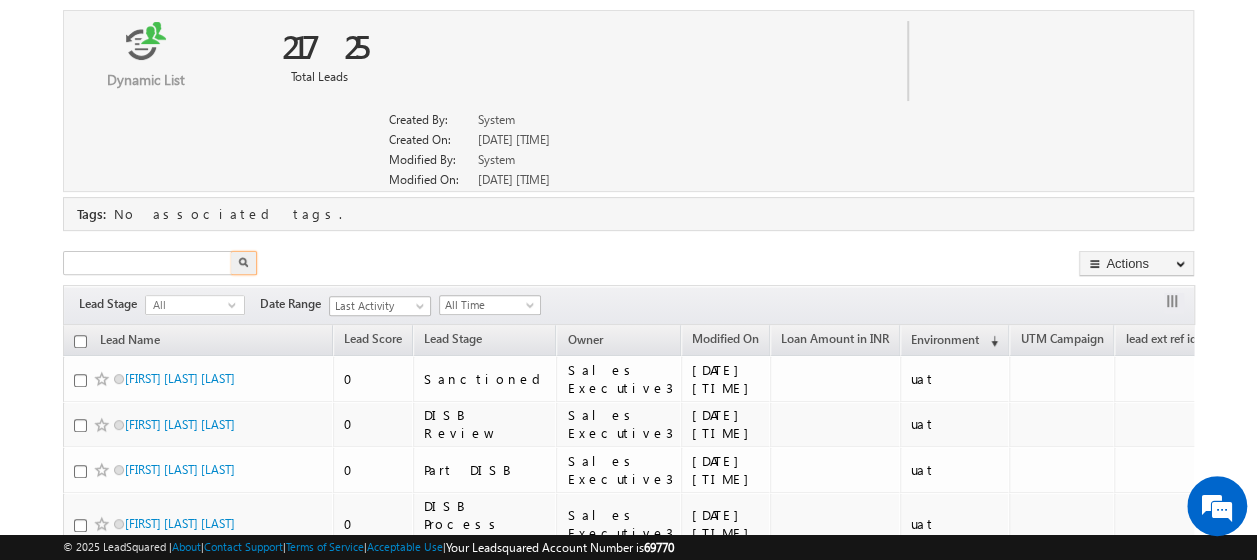 type on "Search Leads" 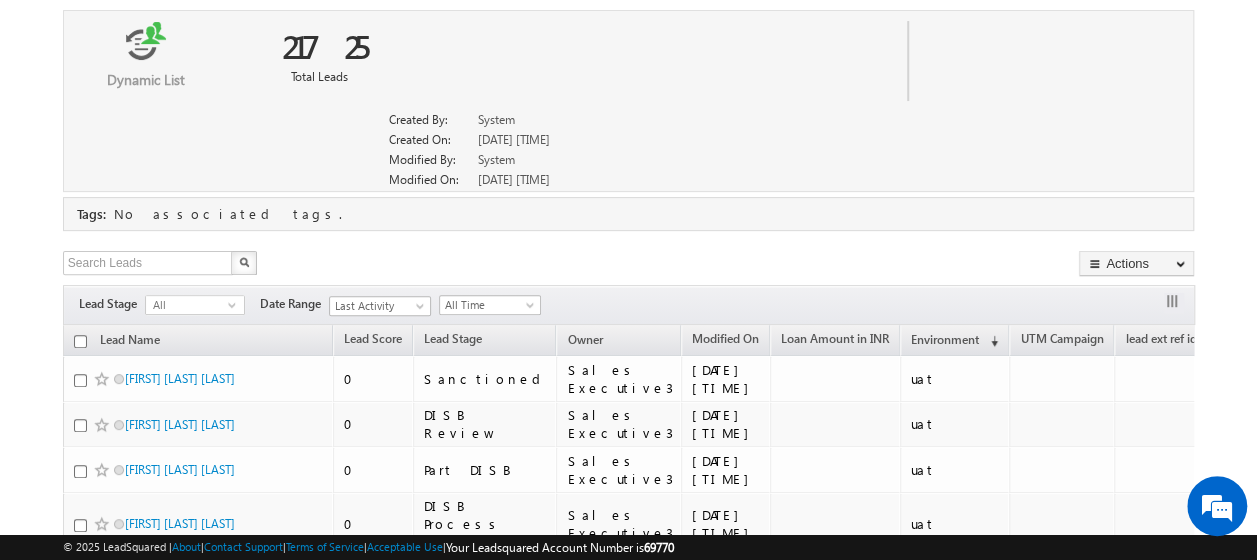 click on "Search Leads X   21725 results found
Actions Export Leads Reset all Filters
Actions Export Leads Reset all Filters Bulk Update Send Email Change Owner Change Stage Add Activity Delete Send Bulk Netcore Merge Leads
×
Warning
Are you sure you want to  permanently delete  all 21725 leads from your account?
You will permanently lose:" at bounding box center (628, 265) 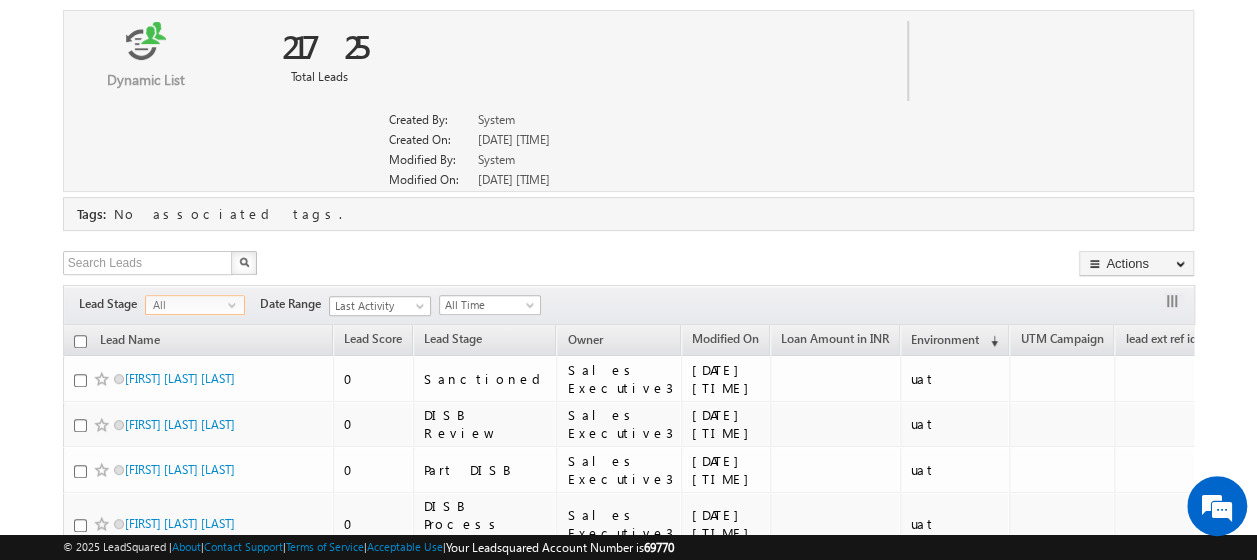 click on "All" at bounding box center [187, 305] 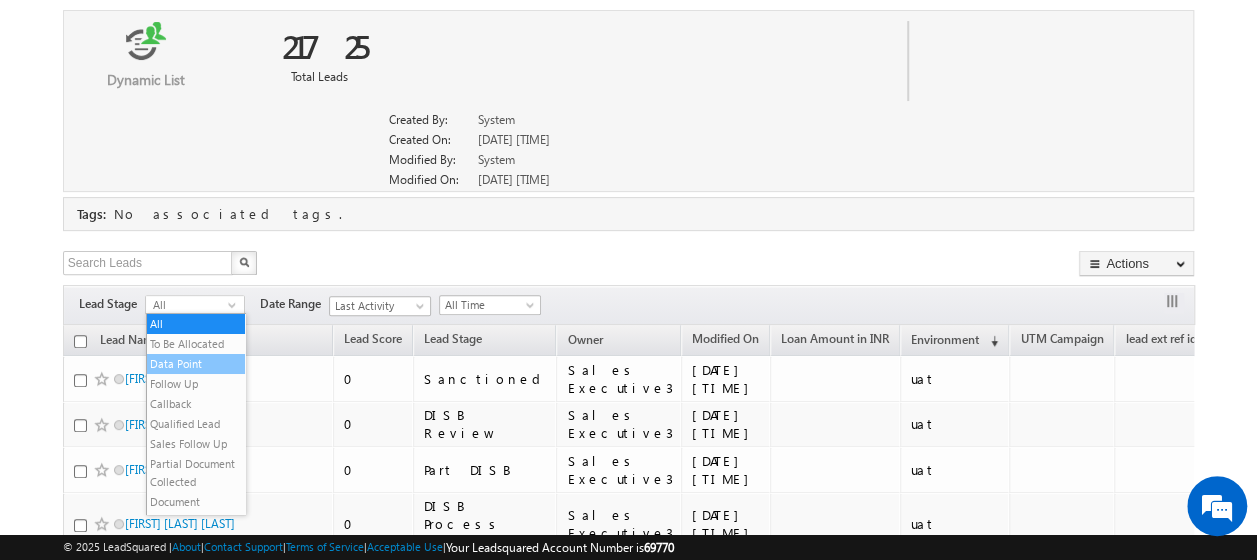 click on "Data Point" at bounding box center (196, 364) 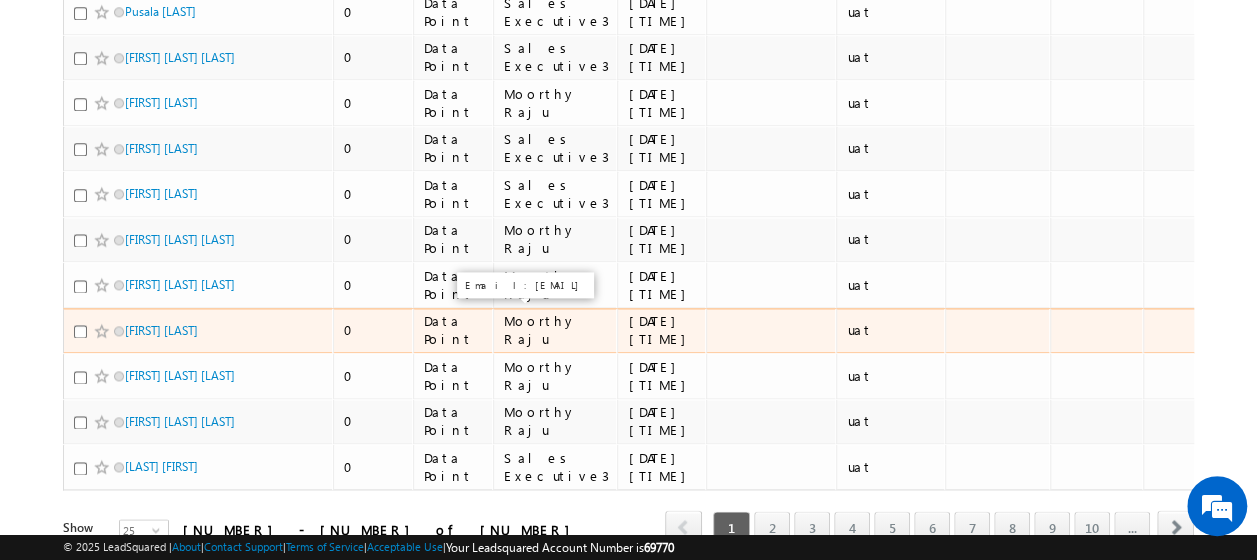 scroll, scrollTop: 1326, scrollLeft: 0, axis: vertical 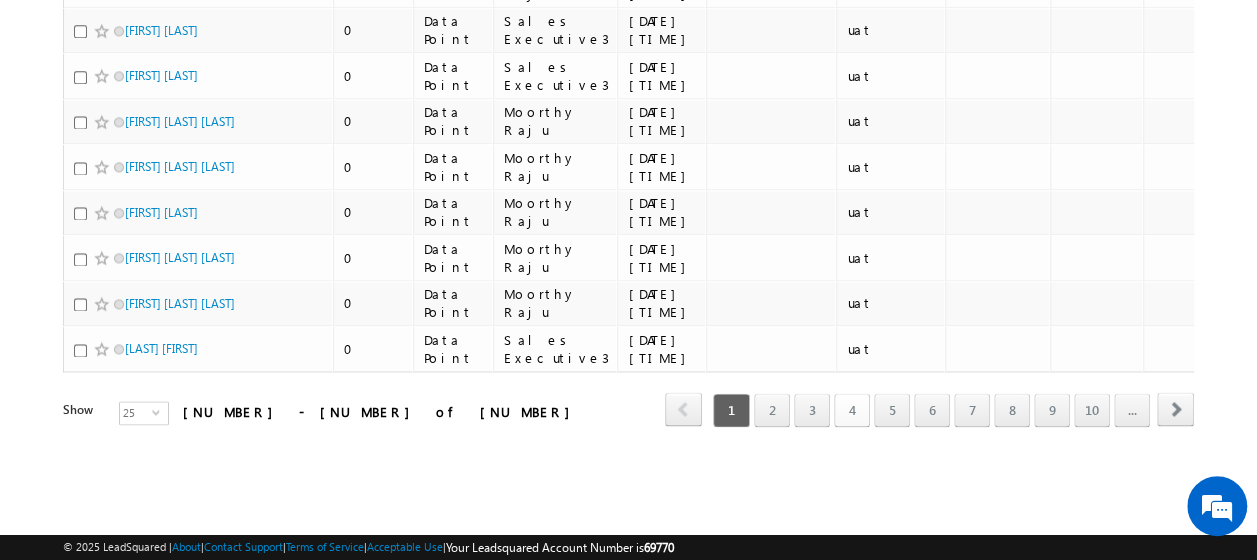click on "4" at bounding box center (852, 410) 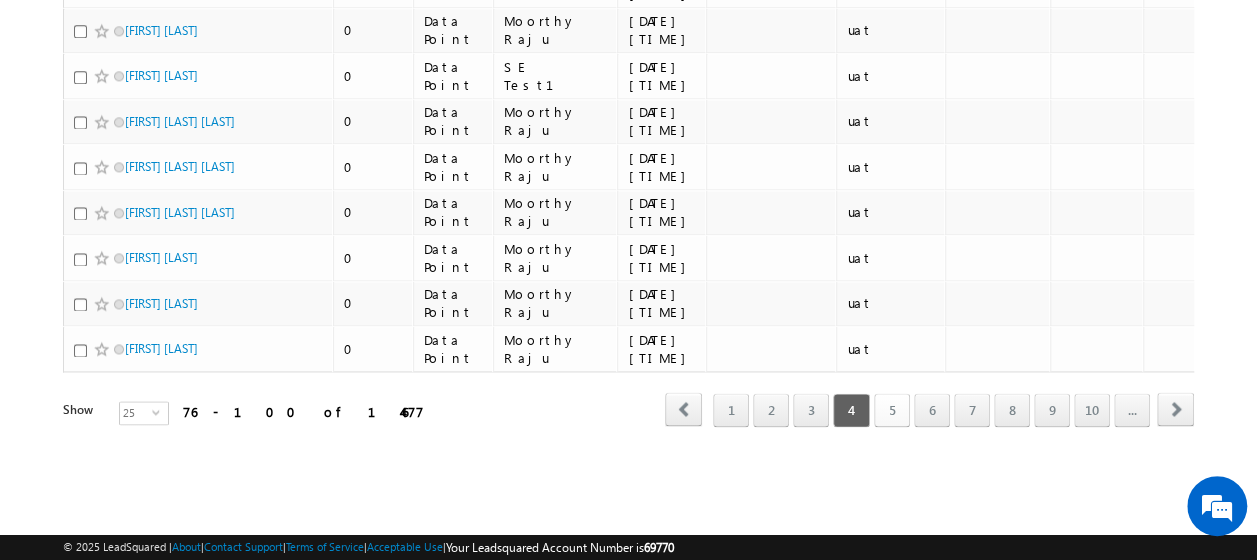 click on "5" at bounding box center (892, 410) 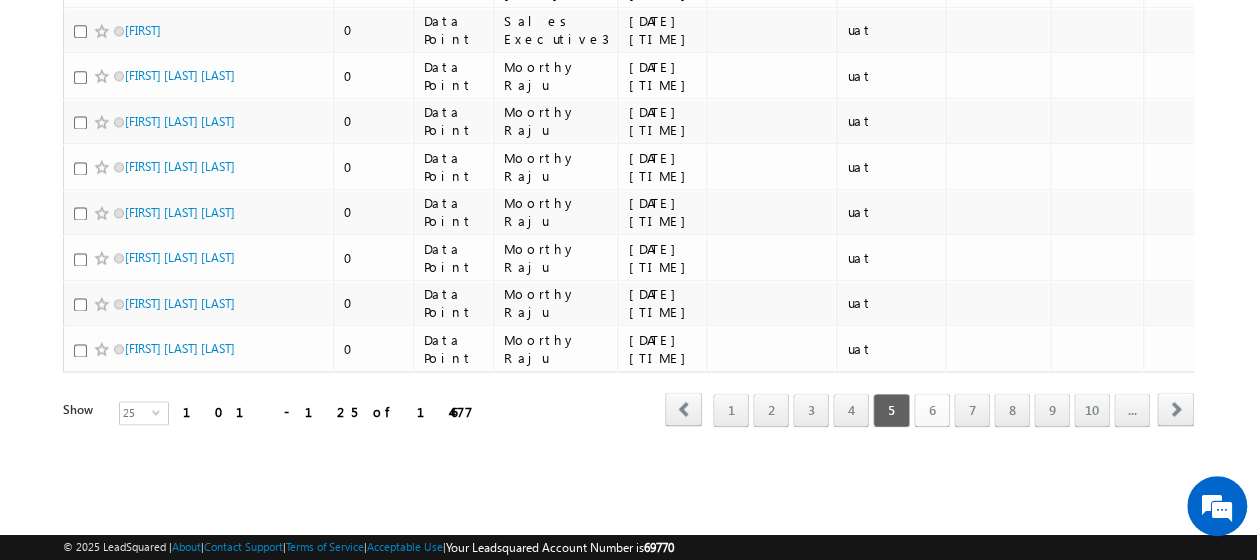 click on "6" at bounding box center (932, 410) 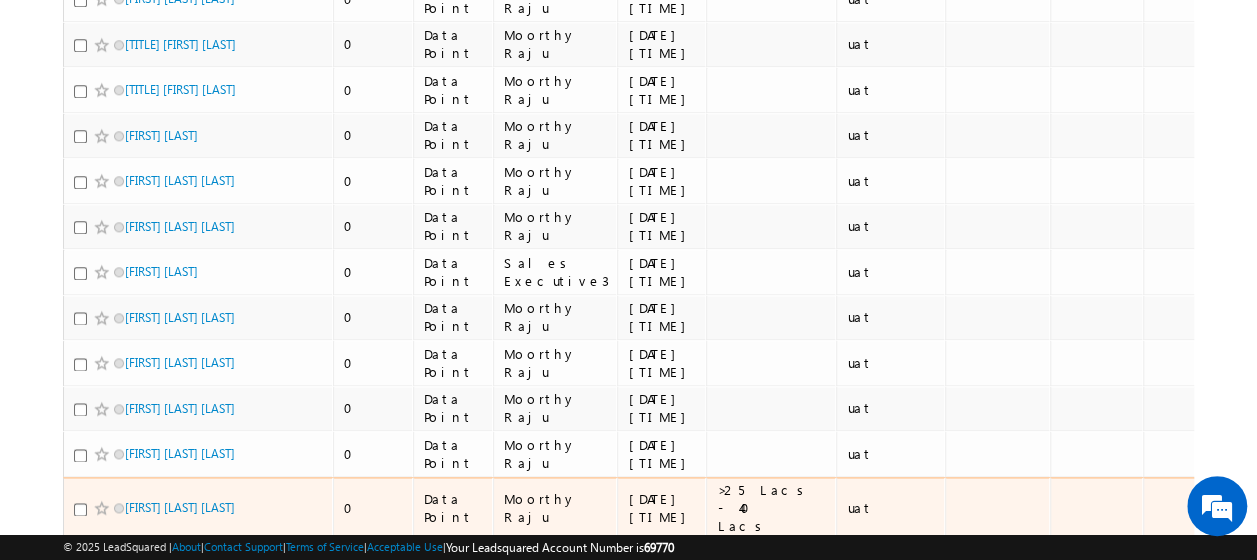scroll, scrollTop: 1317, scrollLeft: 0, axis: vertical 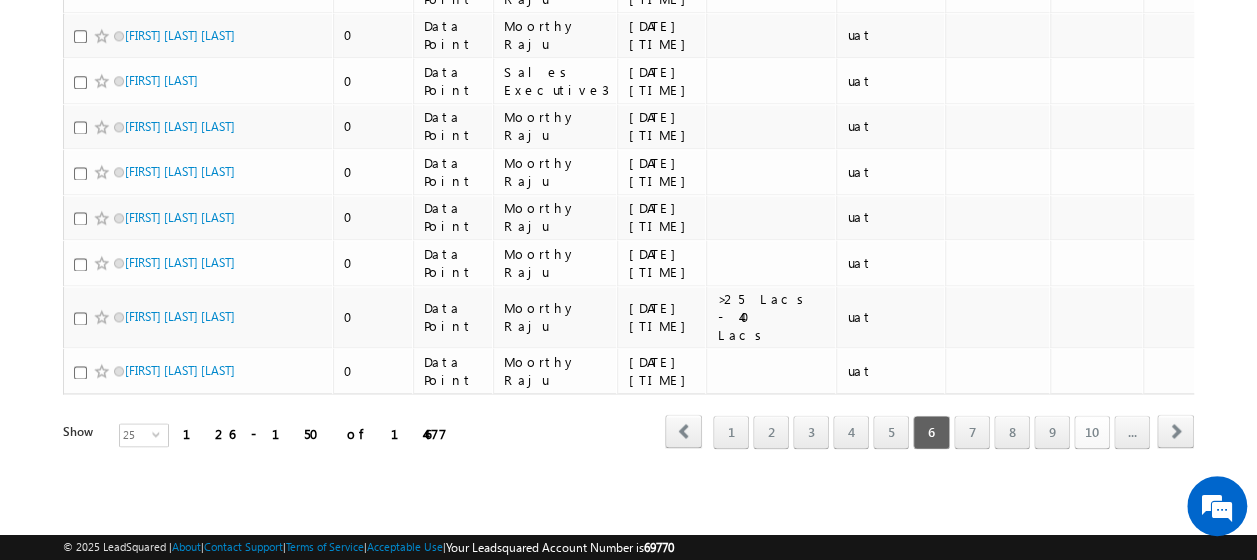 click on "10" at bounding box center (1092, 432) 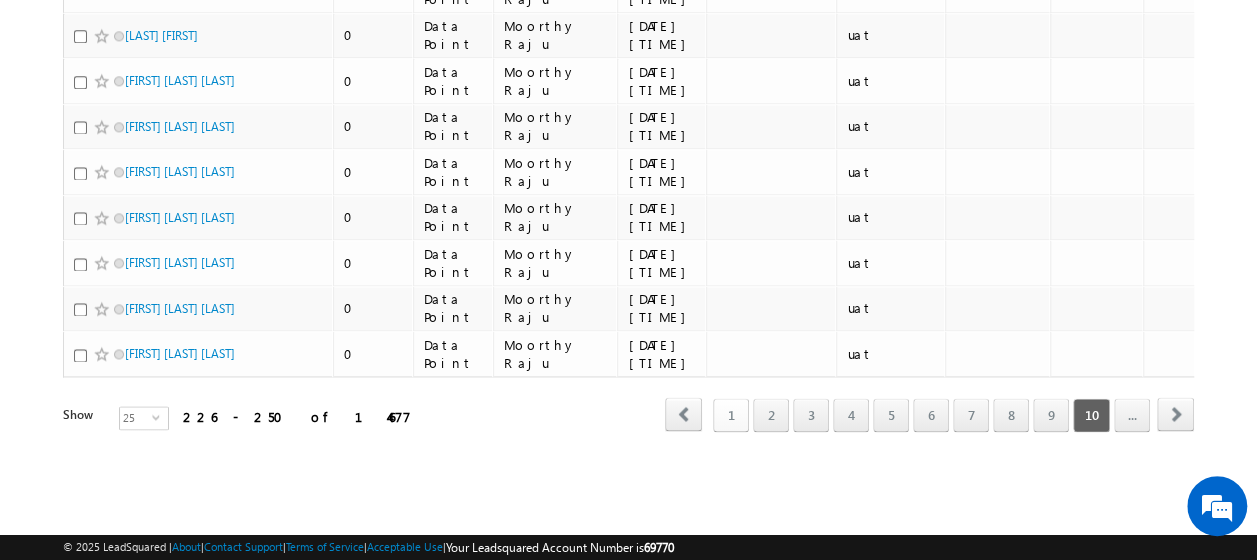 click on "1" at bounding box center [731, 415] 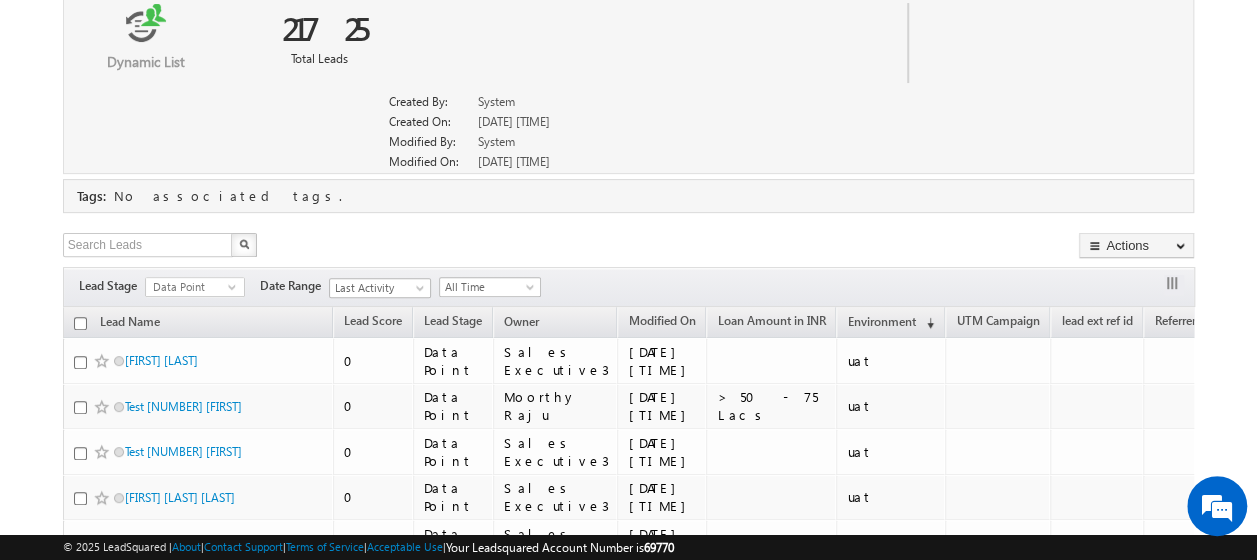 scroll, scrollTop: 117, scrollLeft: 0, axis: vertical 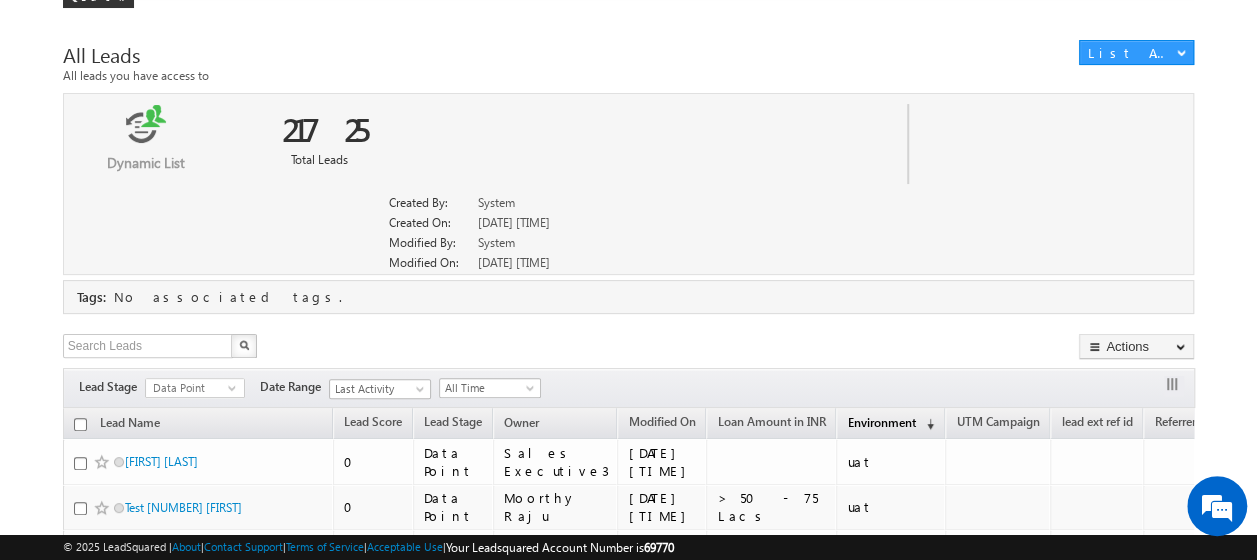 click on "(sorted descending)" at bounding box center (926, 424) 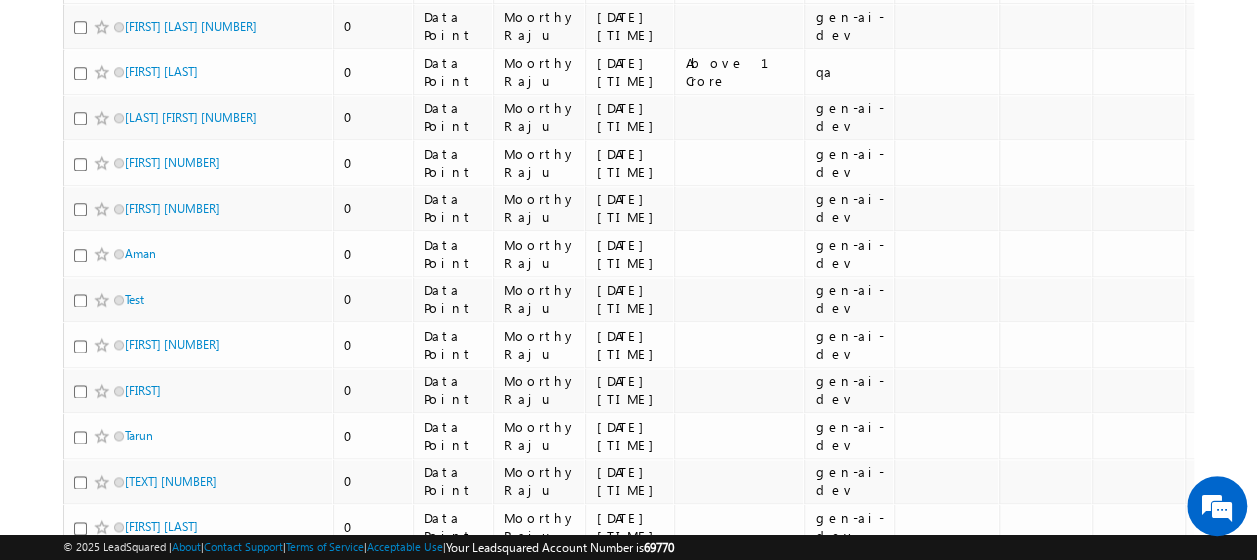 scroll, scrollTop: 1017, scrollLeft: 0, axis: vertical 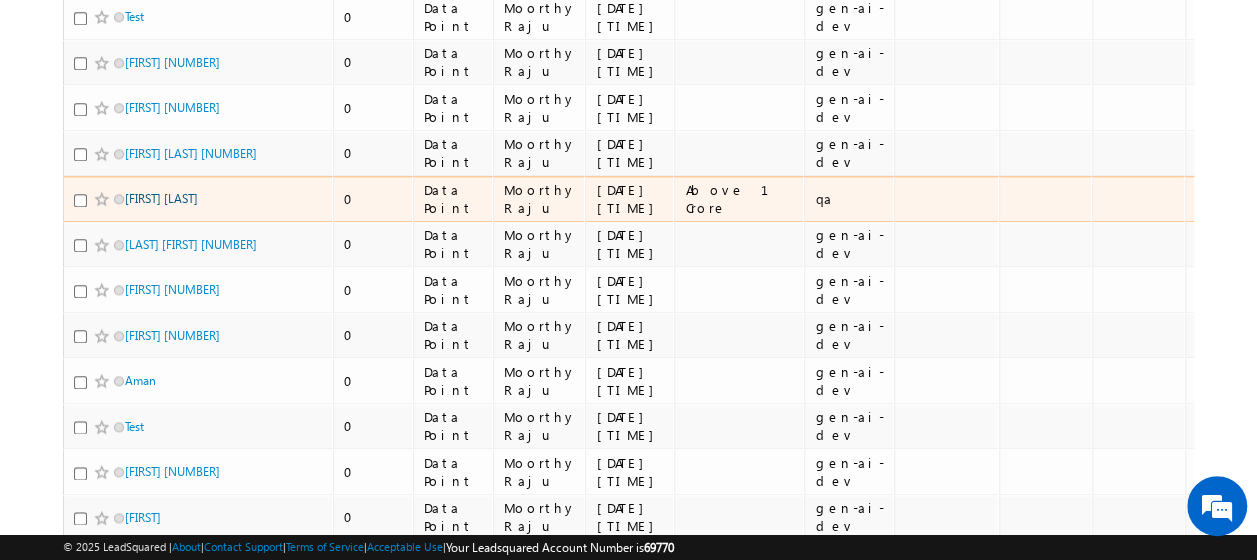 click on "[FIRST] [LAST]" at bounding box center (161, 198) 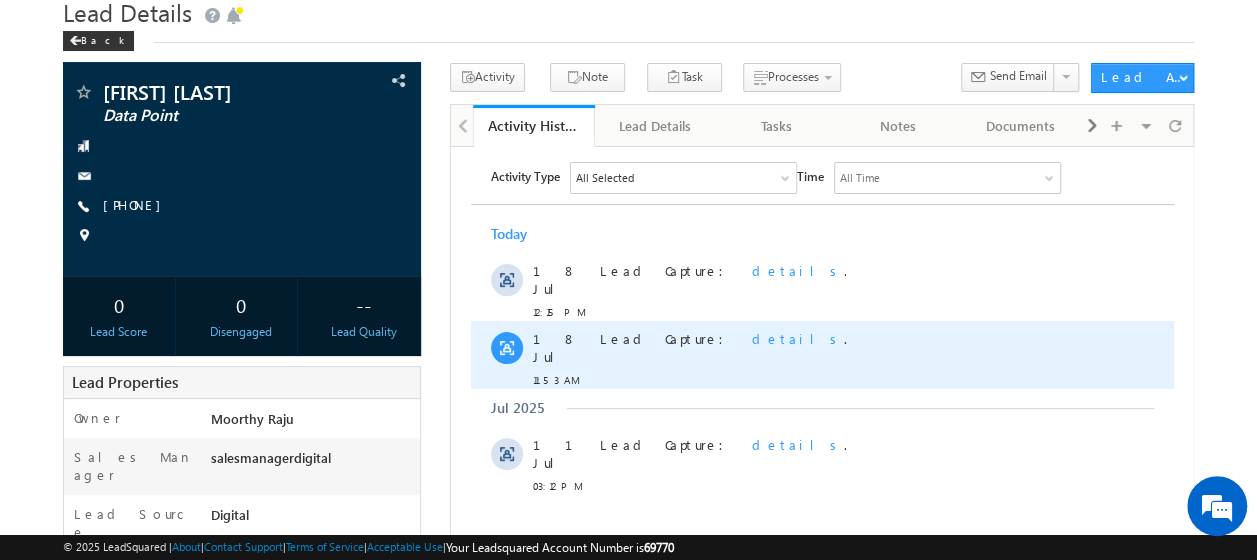 scroll, scrollTop: 100, scrollLeft: 0, axis: vertical 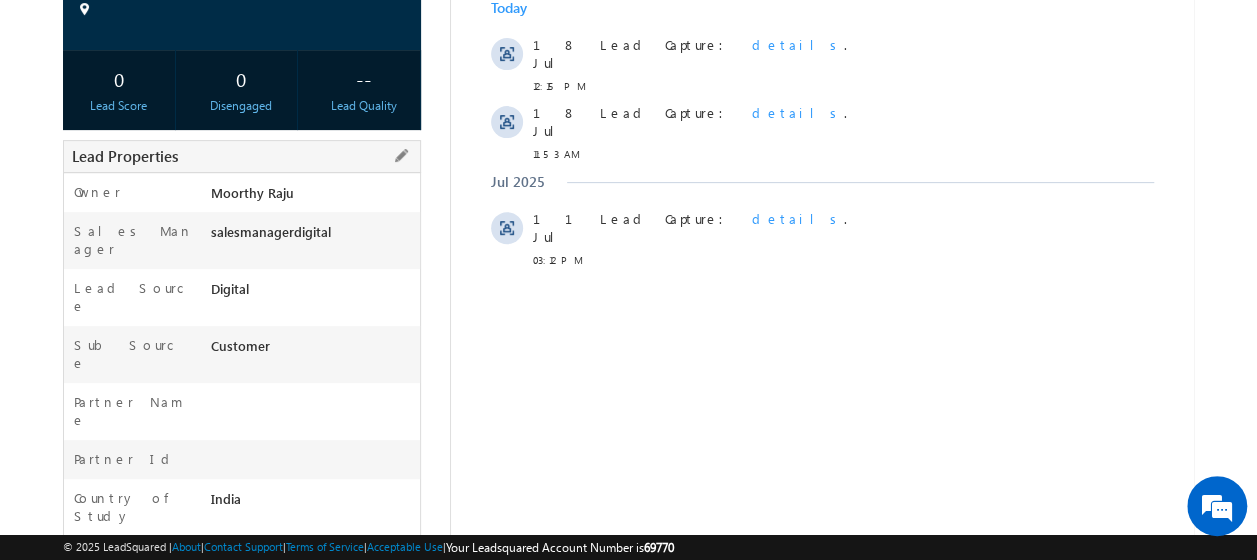 drag, startPoint x: 210, startPoint y: 469, endPoint x: 310, endPoint y: 471, distance: 100.02 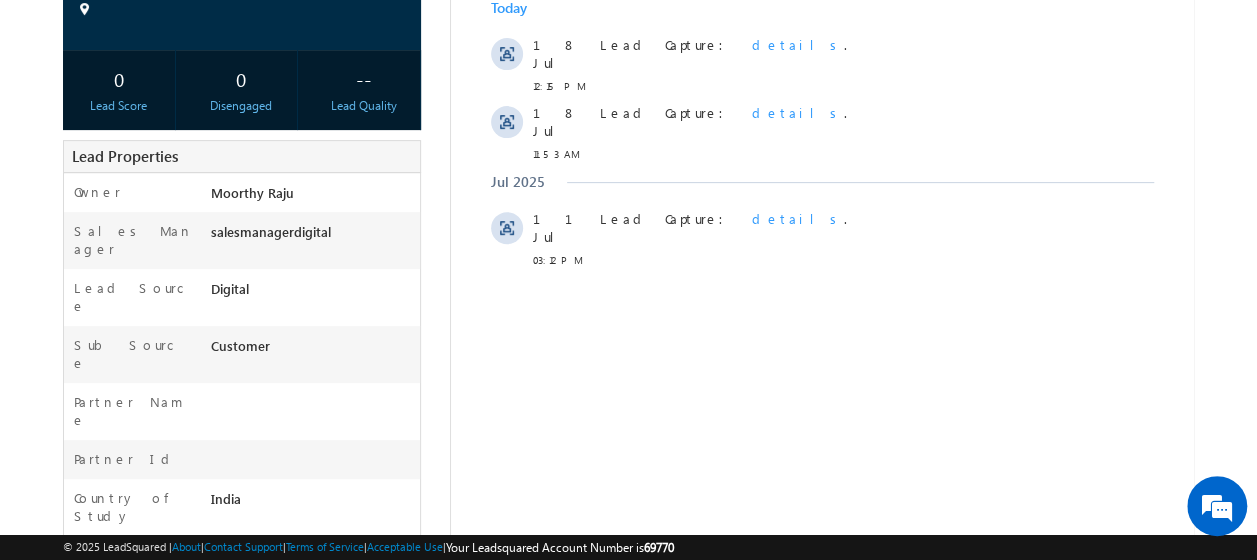 copy on "[ID]" 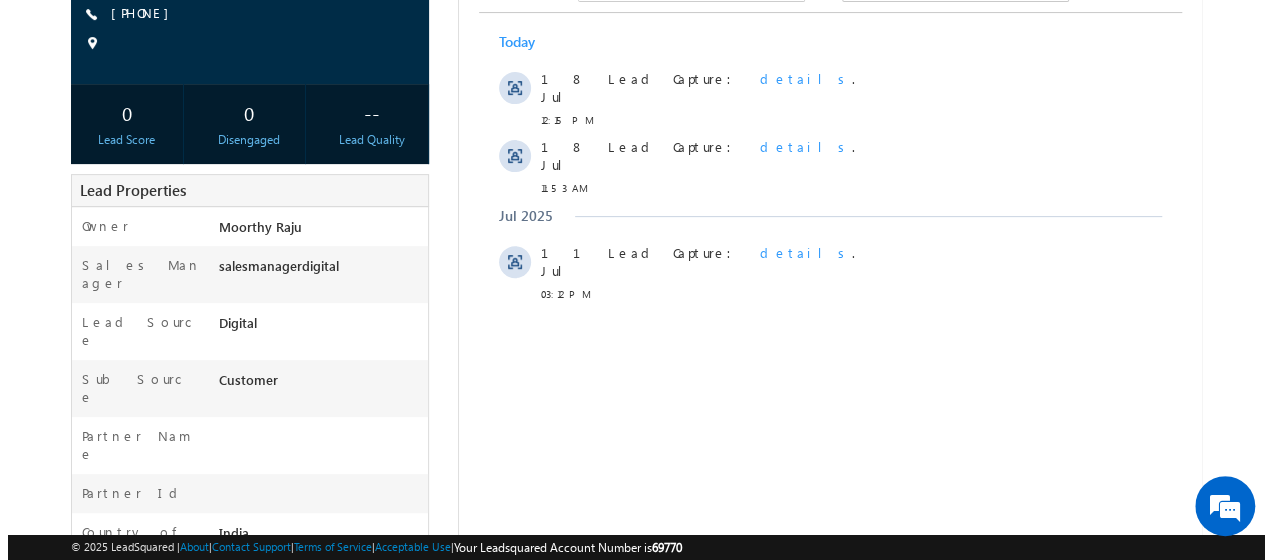 scroll, scrollTop: 100, scrollLeft: 0, axis: vertical 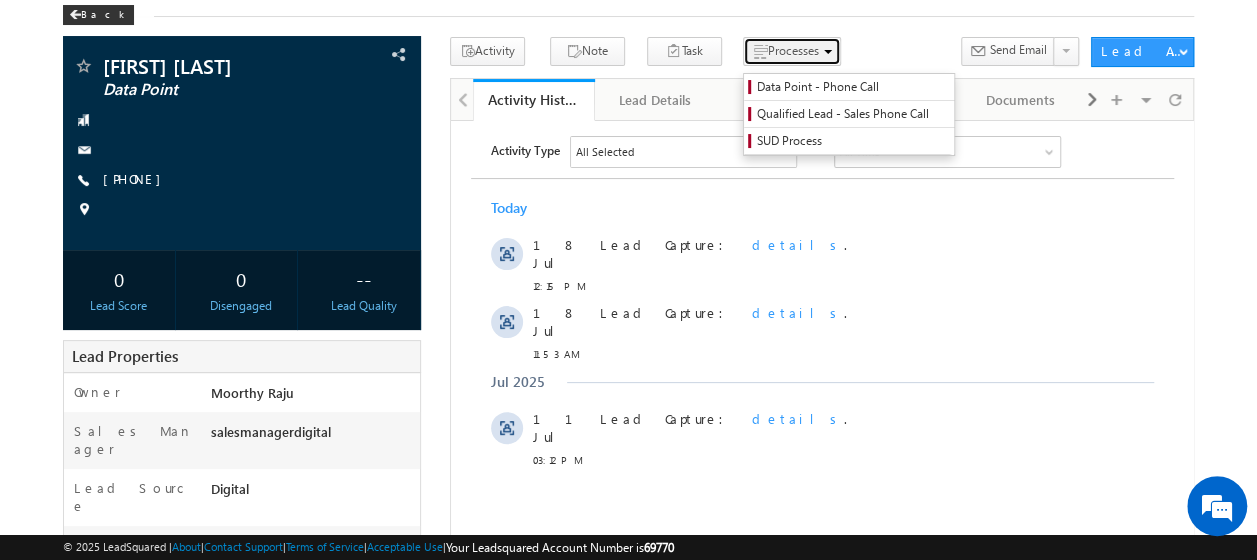 click on "Processes" at bounding box center [792, 51] 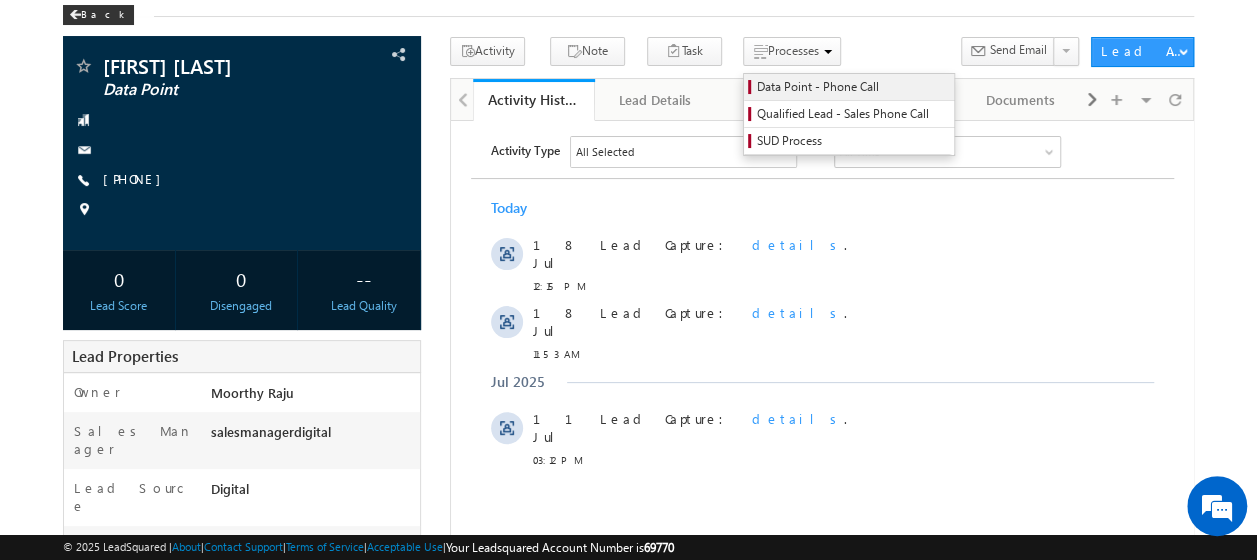 click on "Data Point - Phone Call" at bounding box center (852, 87) 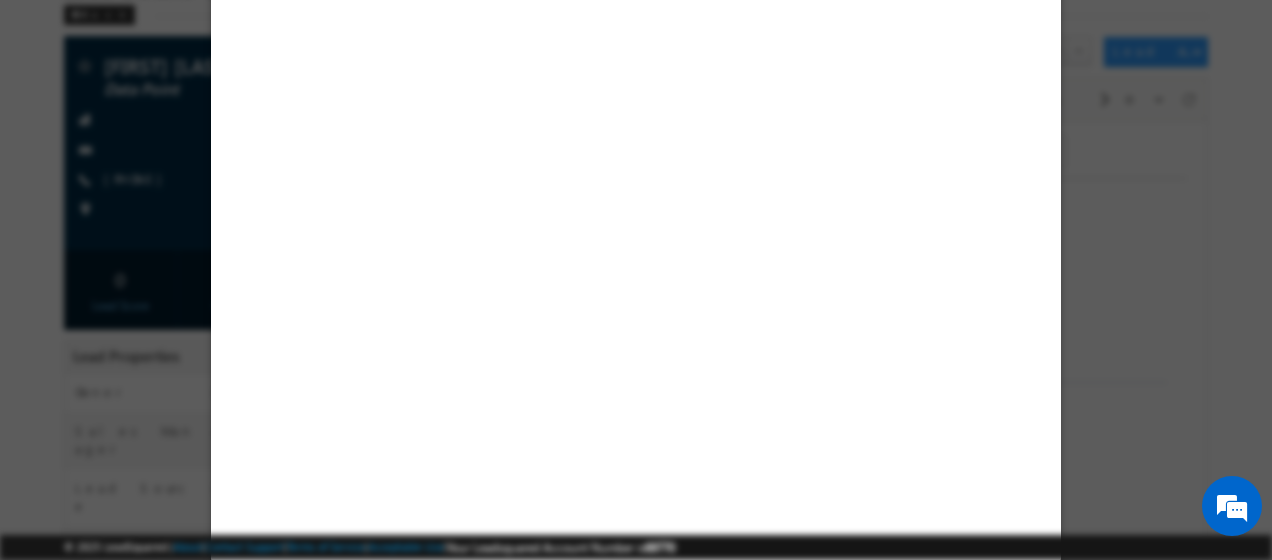 select on "Above 1 Crore" 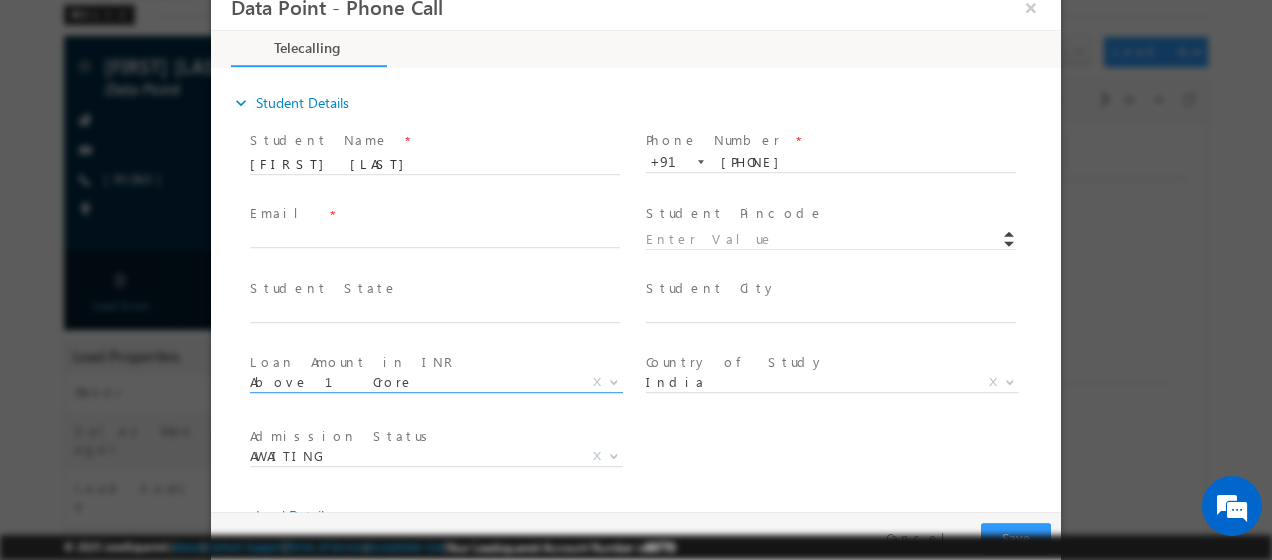 scroll, scrollTop: 0, scrollLeft: 0, axis: both 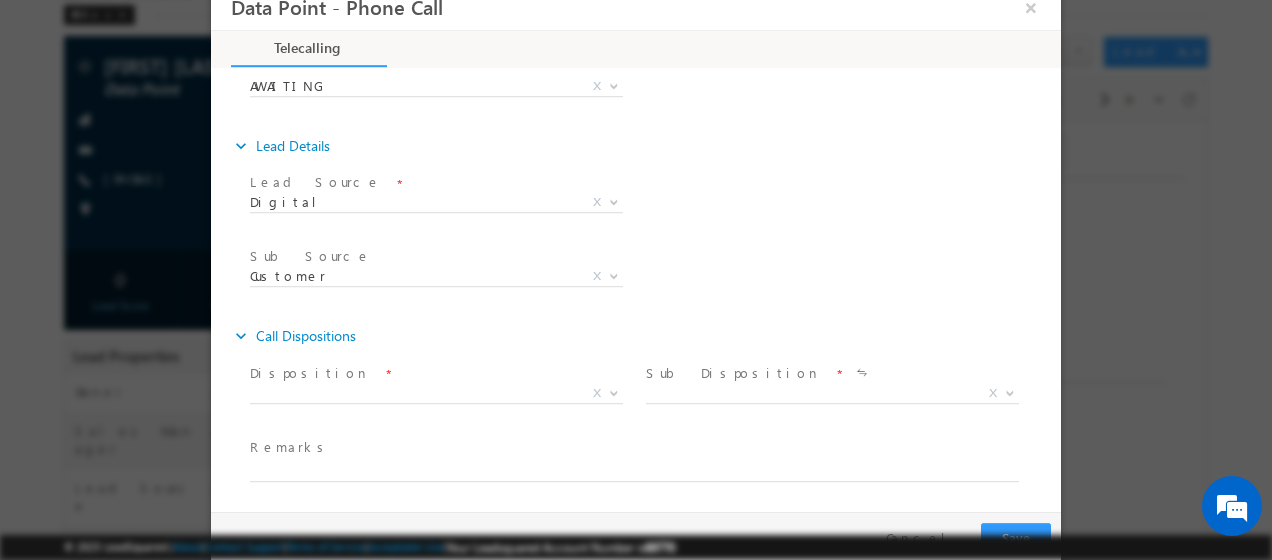 click on "Disposition
*" at bounding box center [434, 375] 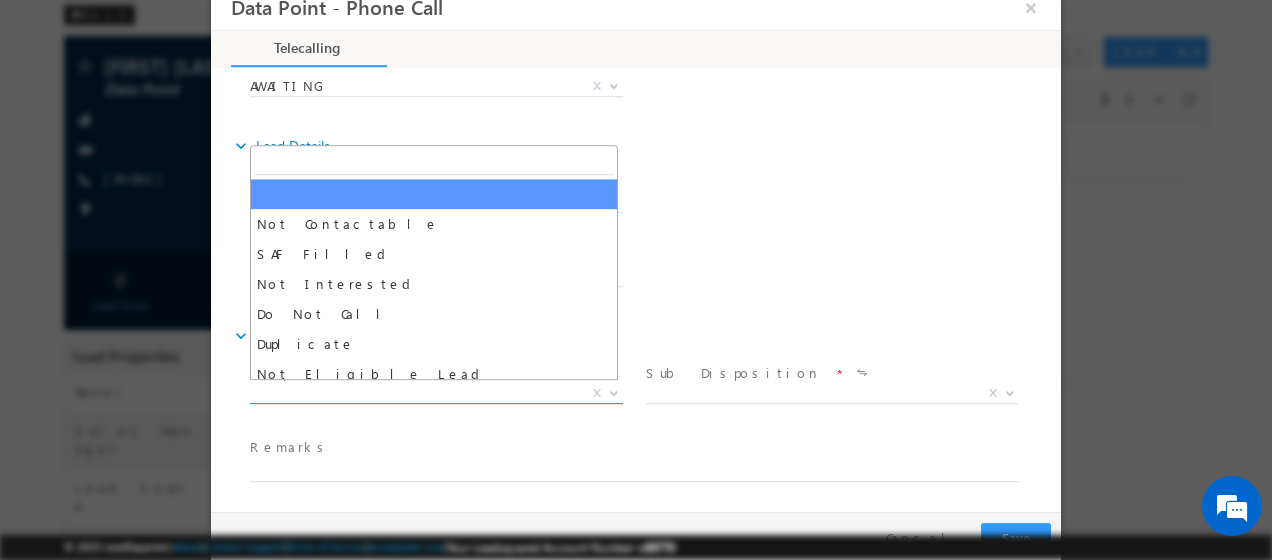 click on "X" at bounding box center [436, 395] 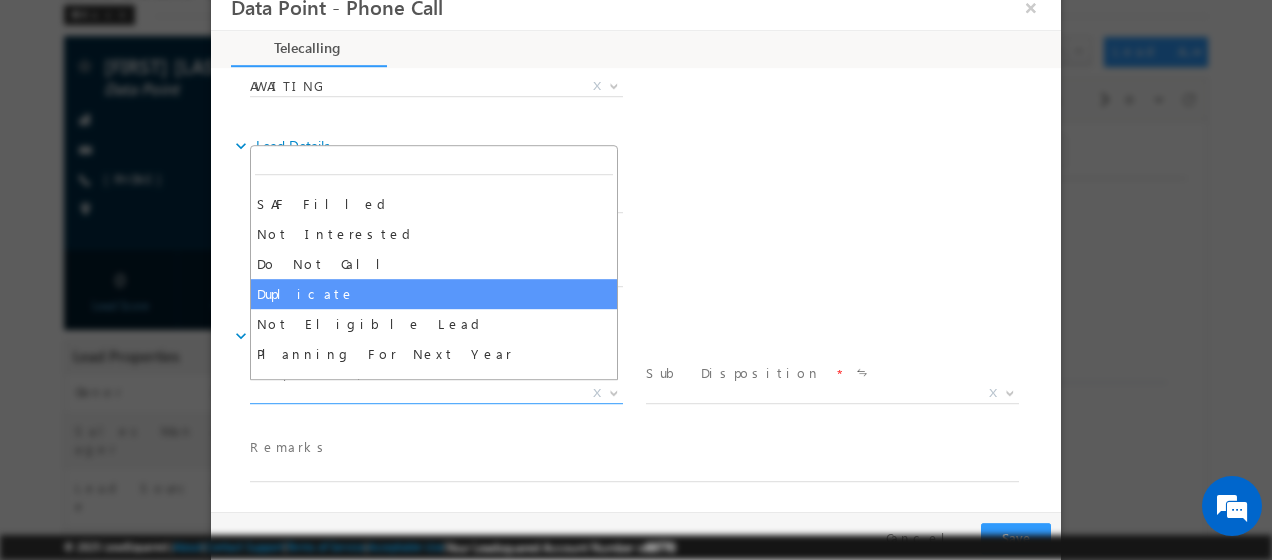 scroll, scrollTop: 0, scrollLeft: 0, axis: both 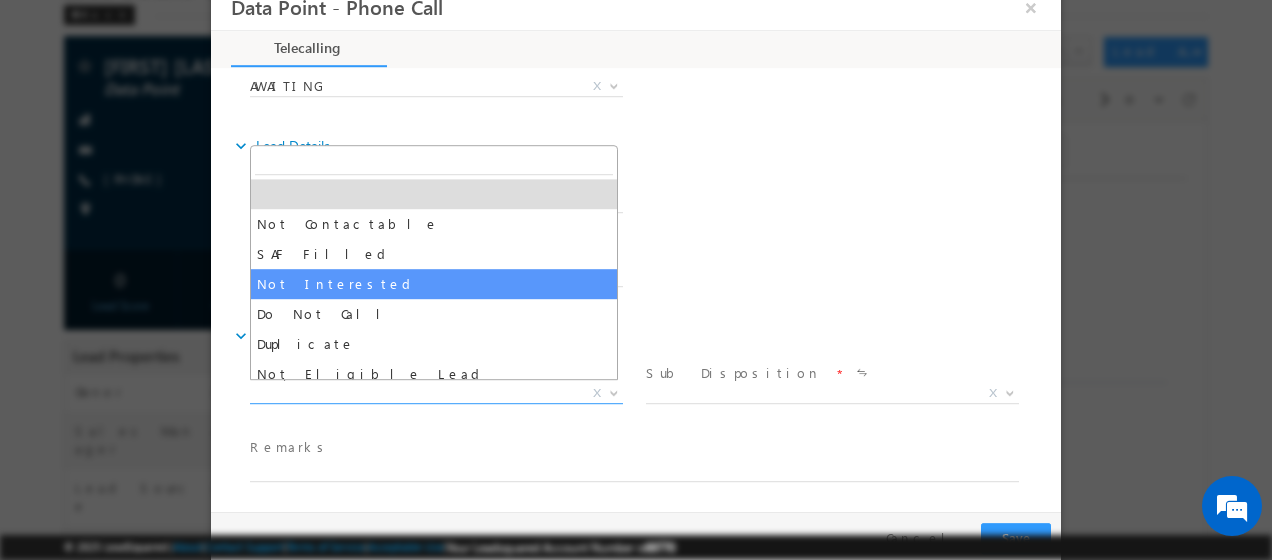 select on "Not Interested" 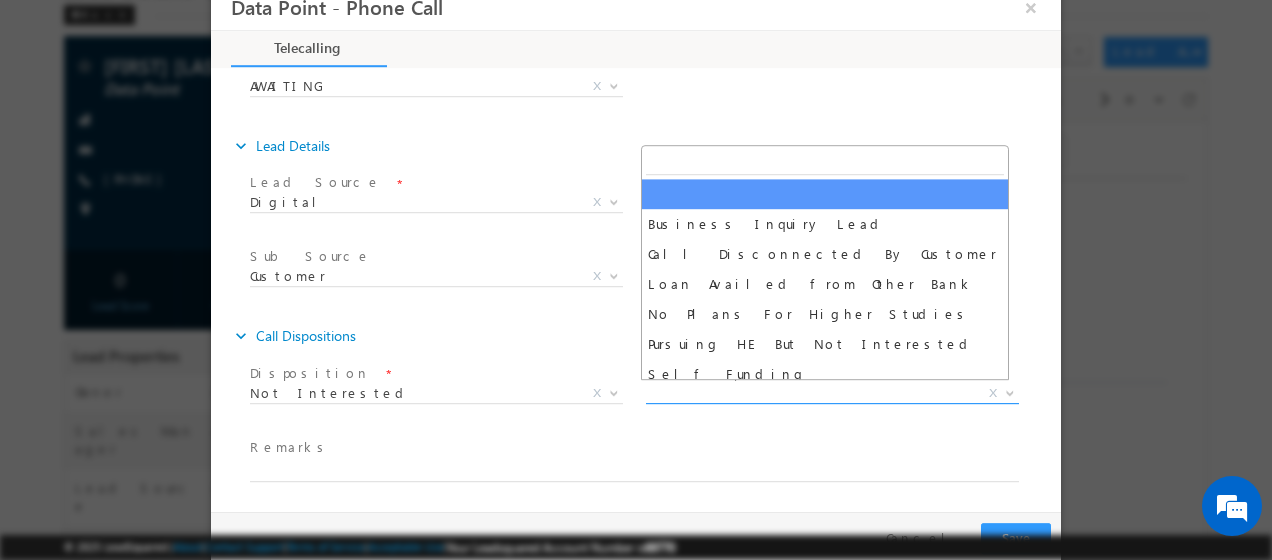 click on "X" at bounding box center [832, 395] 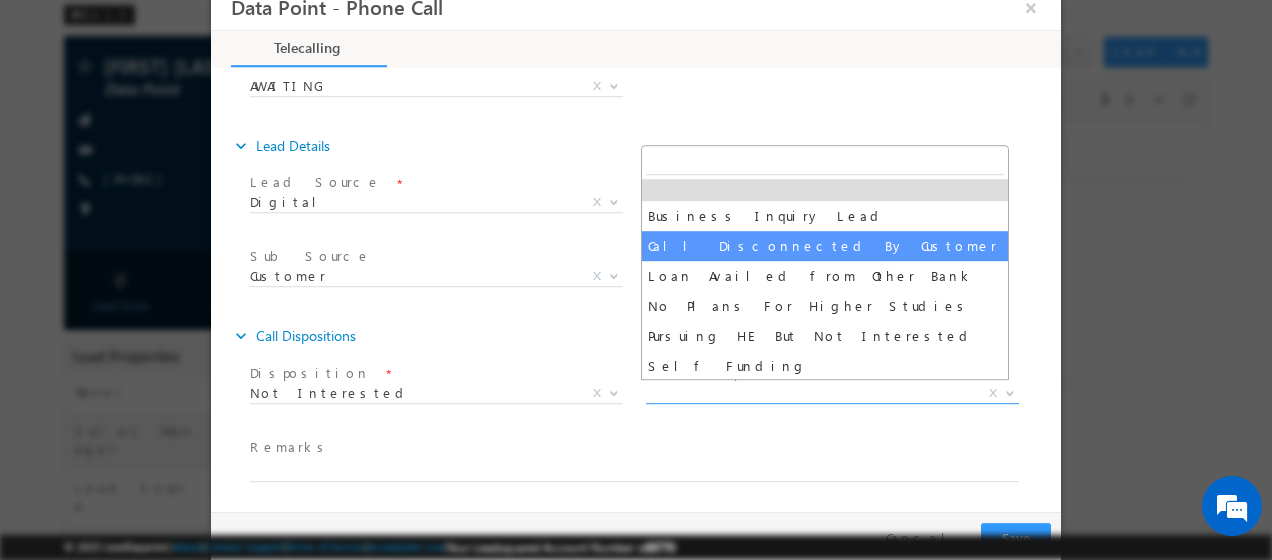 scroll, scrollTop: 10, scrollLeft: 0, axis: vertical 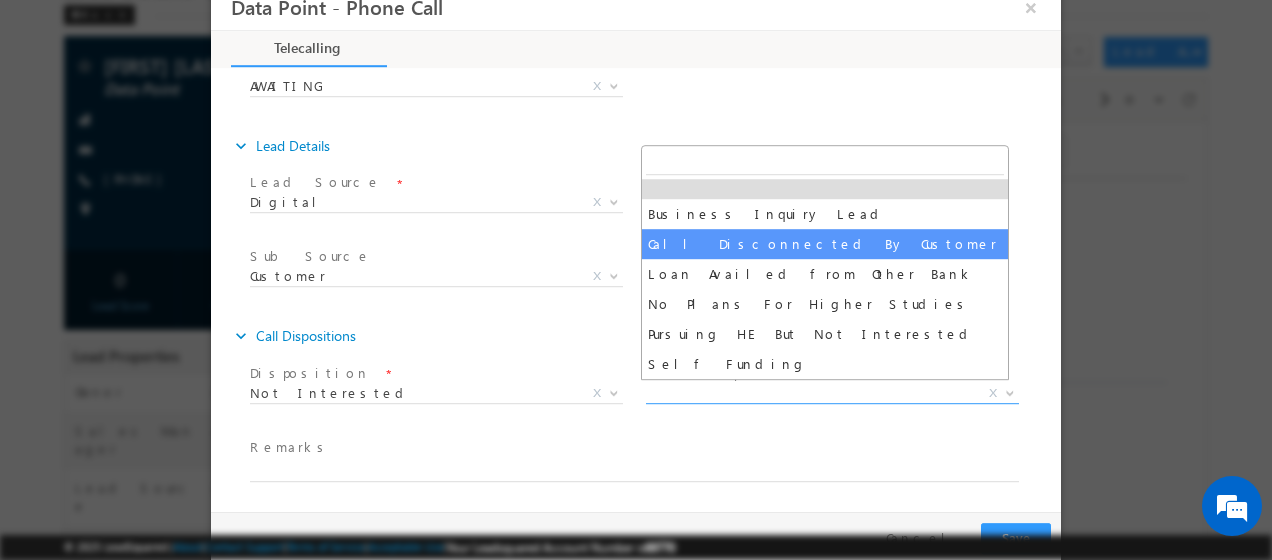select on "Call Disconnected By Customer" 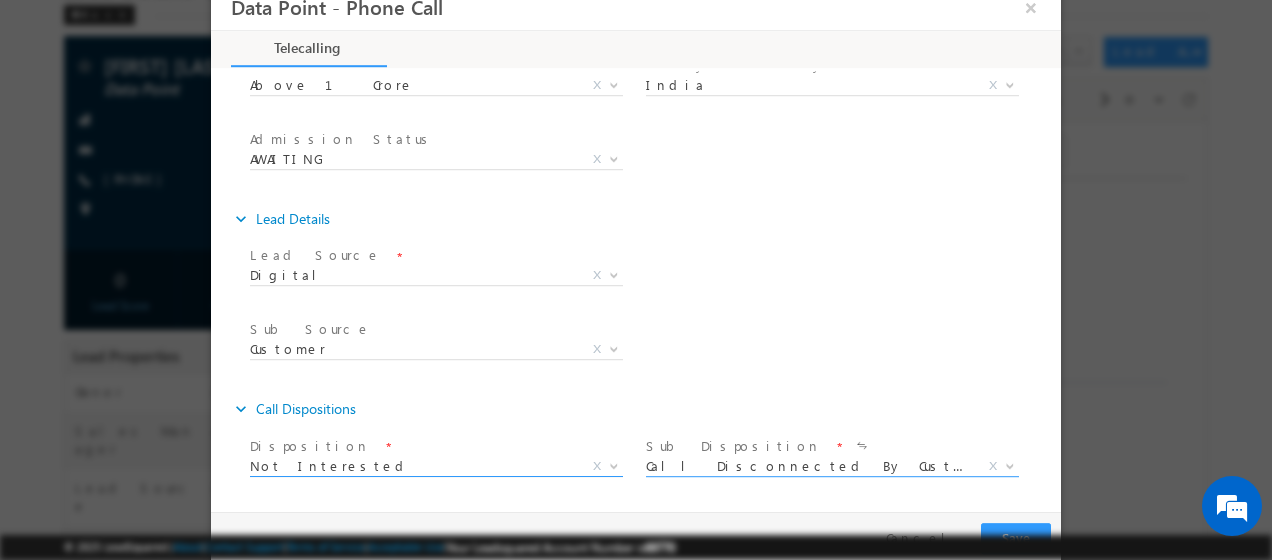 scroll, scrollTop: 270, scrollLeft: 0, axis: vertical 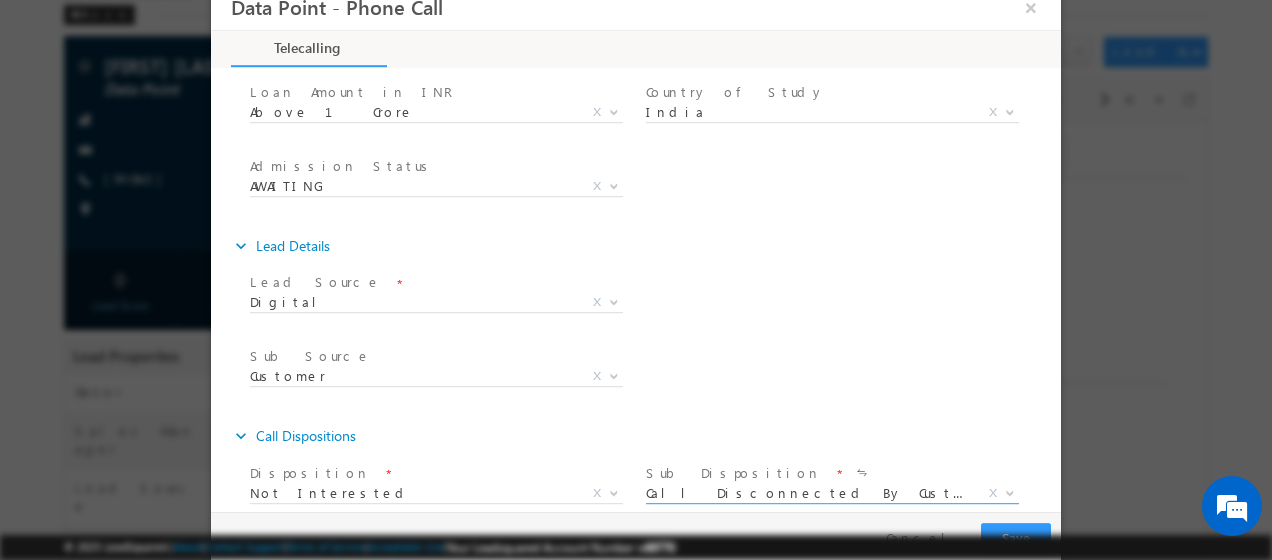 click on "Organic Search
Referral Sites
Direct Traffic
Social Media
Inbound Email
Inbound Phone call
Outbound Phone call
Pay per Click Ads
Partner
Sales Contact
Customer Signup
Referral
Direct Sales Agency
Educational Consultant
Financial Institution
Local Marketing Activities
Webportals
Digital
Others Digital X Others x" at bounding box center (444, 308) 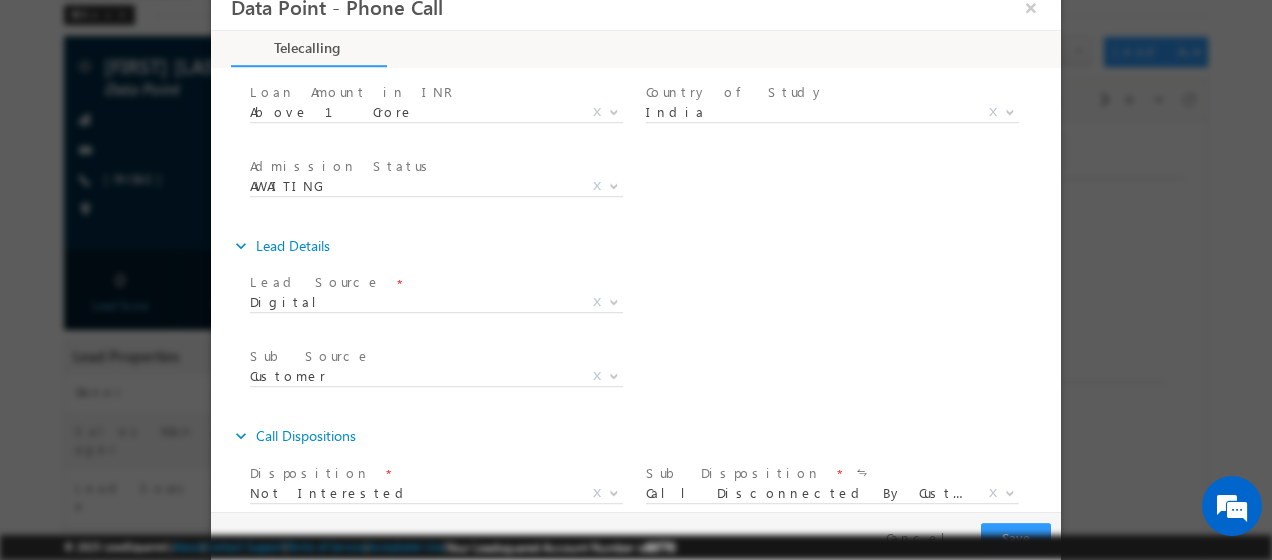 drag, startPoint x: 394, startPoint y: 357, endPoint x: 388, endPoint y: 369, distance: 13.416408 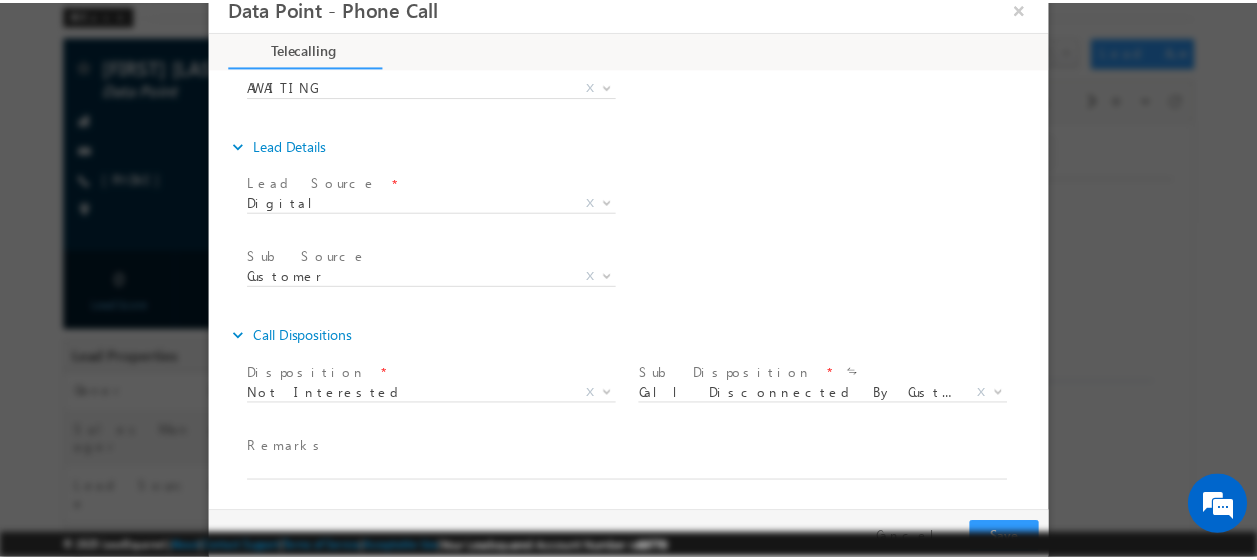 scroll, scrollTop: 0, scrollLeft: 0, axis: both 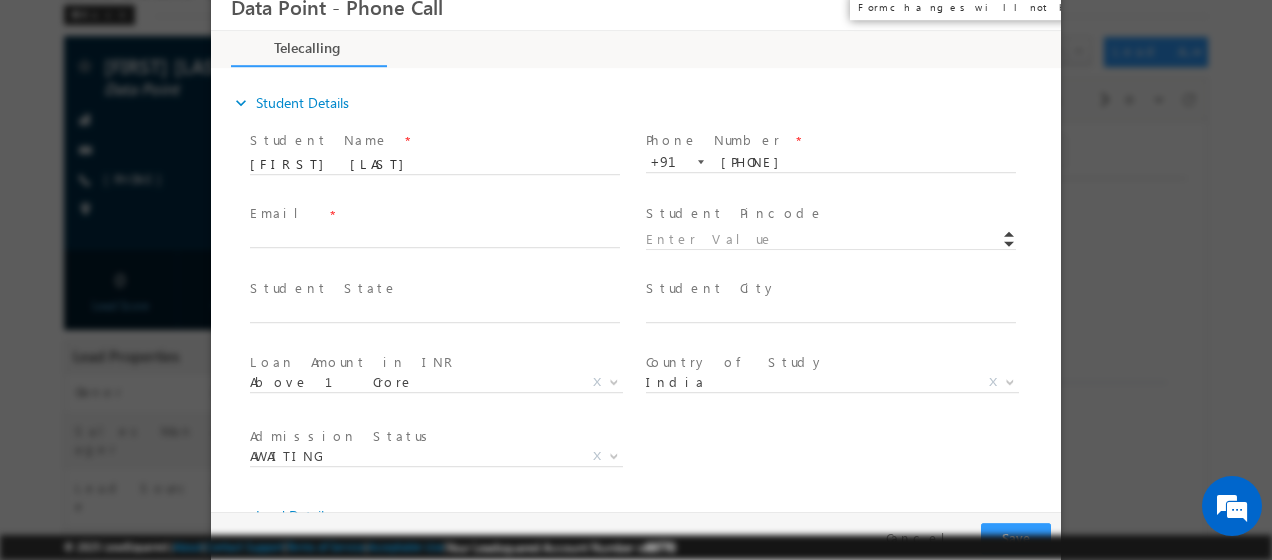 click on "×" at bounding box center (1031, 8) 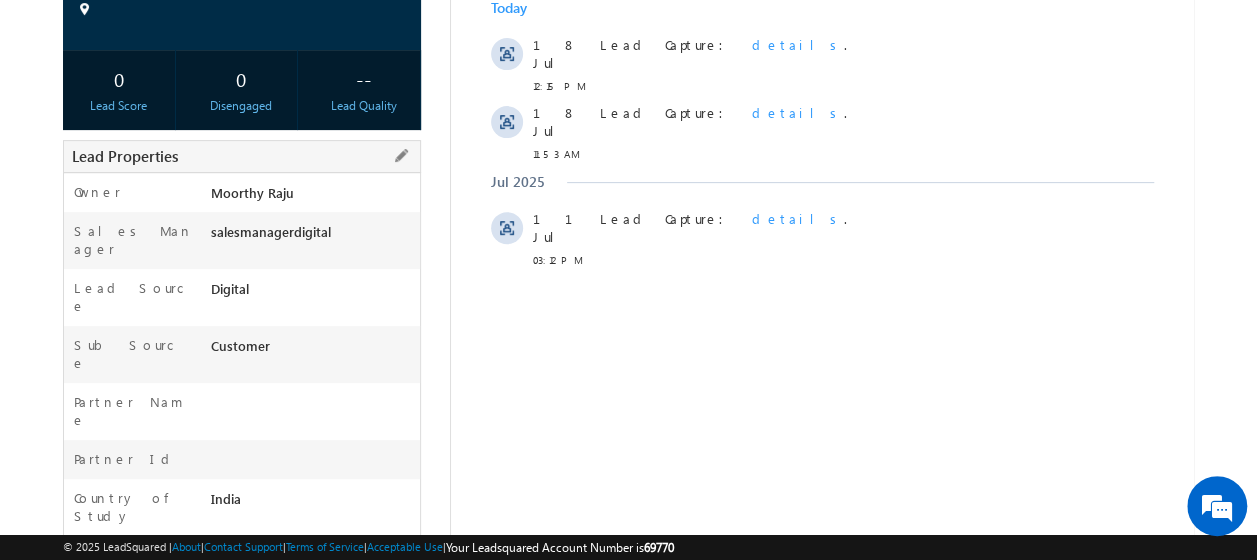 scroll, scrollTop: 400, scrollLeft: 0, axis: vertical 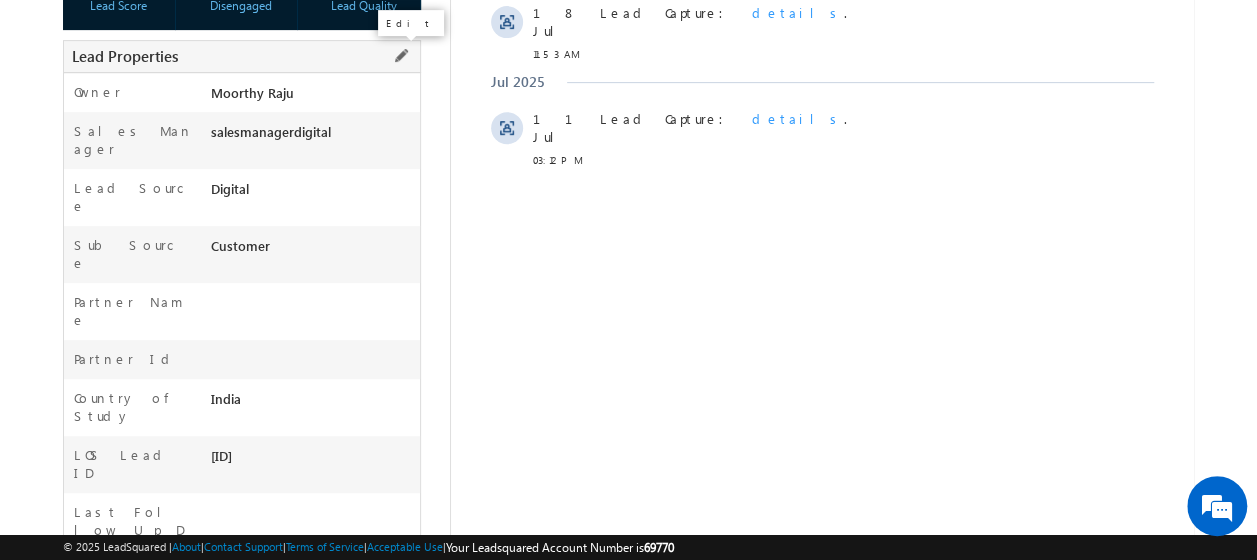click at bounding box center (401, 56) 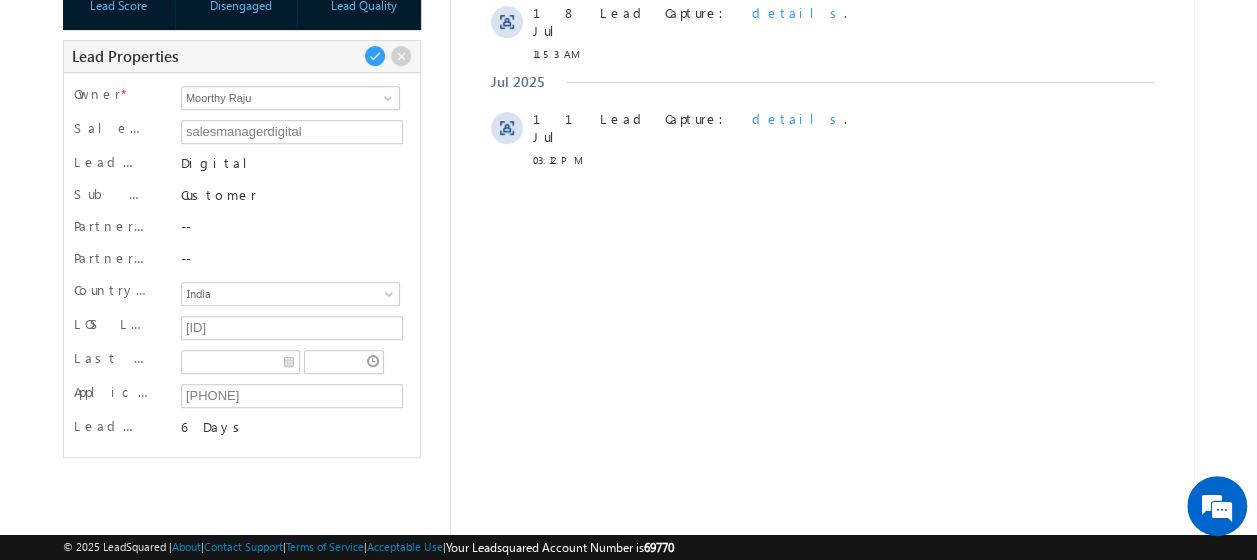 click on "Customer" at bounding box center [290, 194] 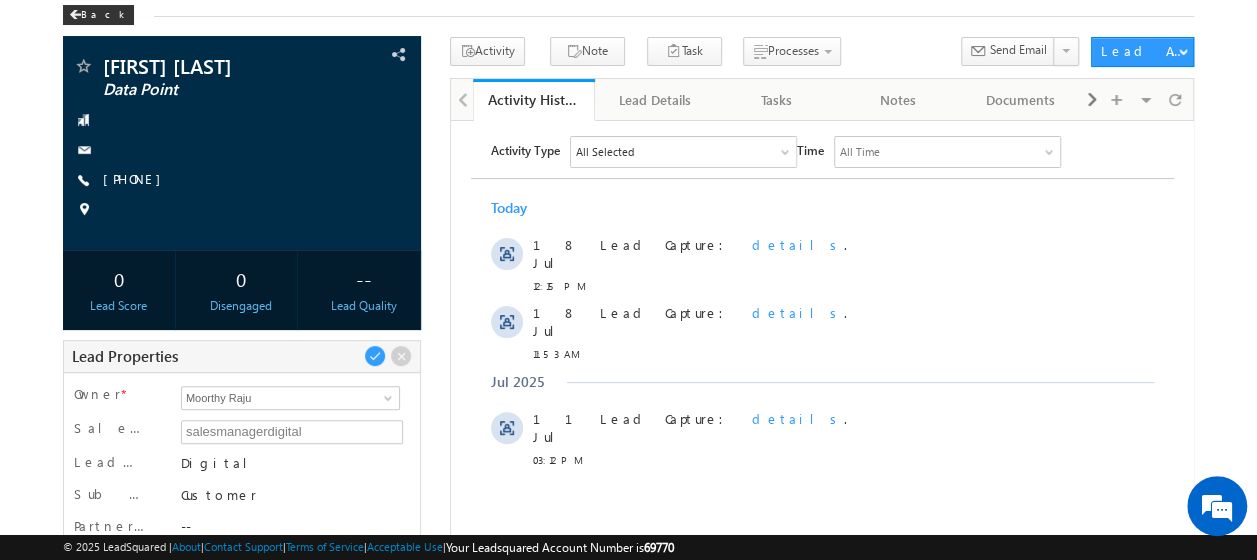 scroll, scrollTop: 0, scrollLeft: 0, axis: both 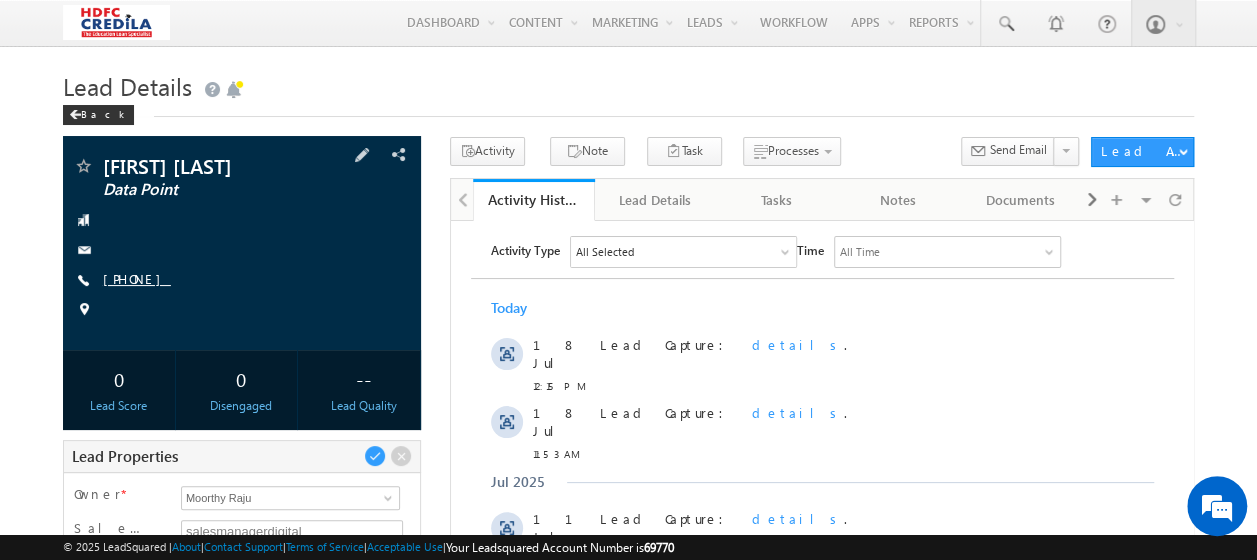drag, startPoint x: 202, startPoint y: 281, endPoint x: 107, endPoint y: 280, distance: 95.005264 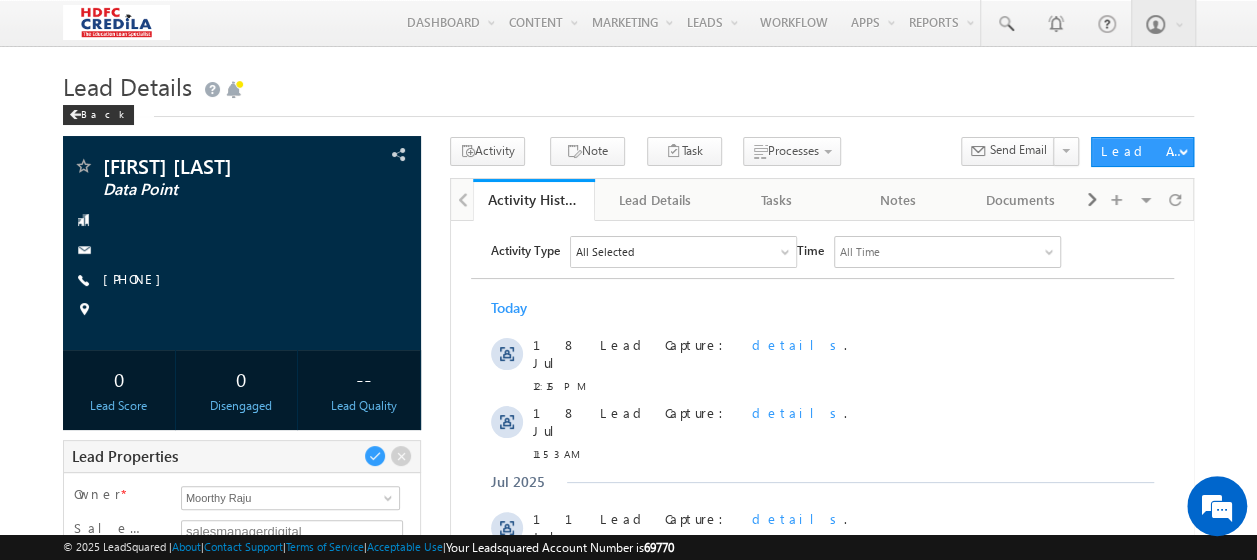 click on "Lead Details" at bounding box center (628, 84) 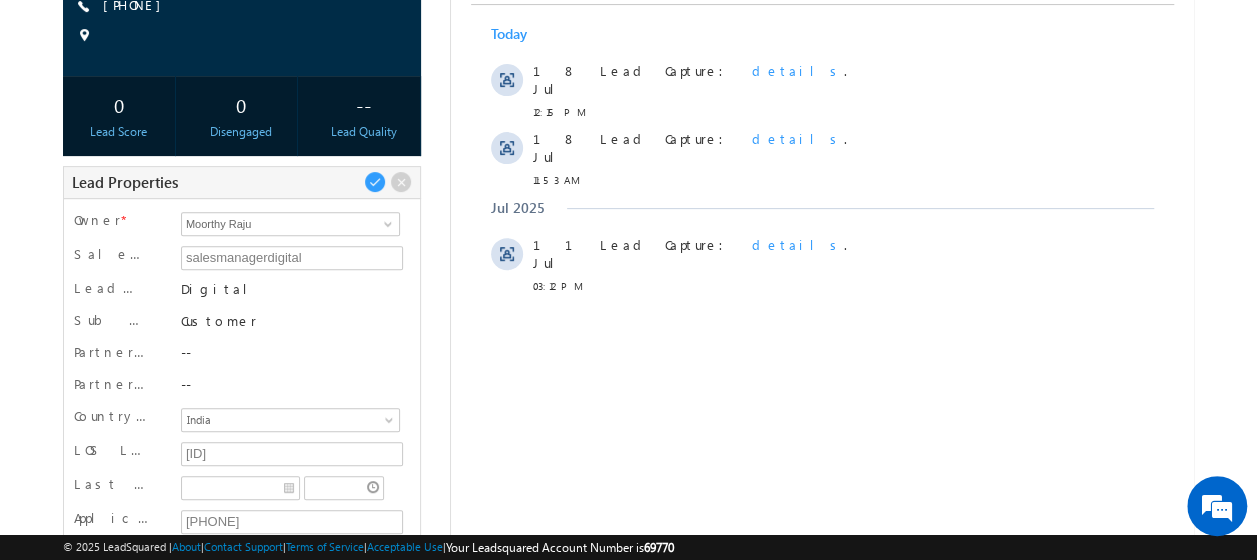 scroll, scrollTop: 400, scrollLeft: 0, axis: vertical 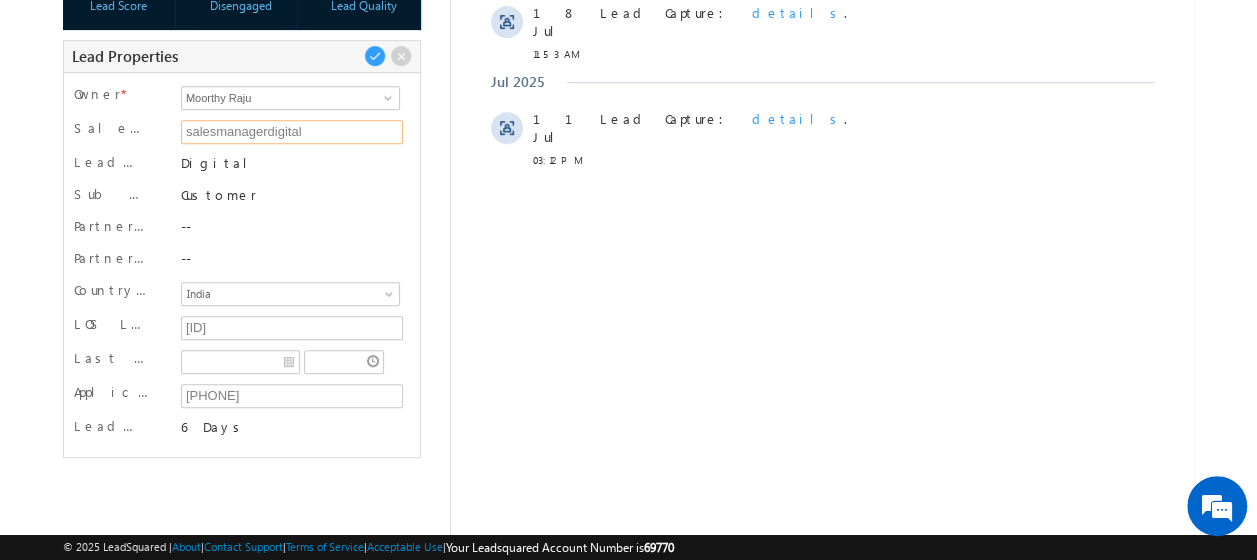 drag, startPoint x: 326, startPoint y: 134, endPoint x: 187, endPoint y: 136, distance: 139.01439 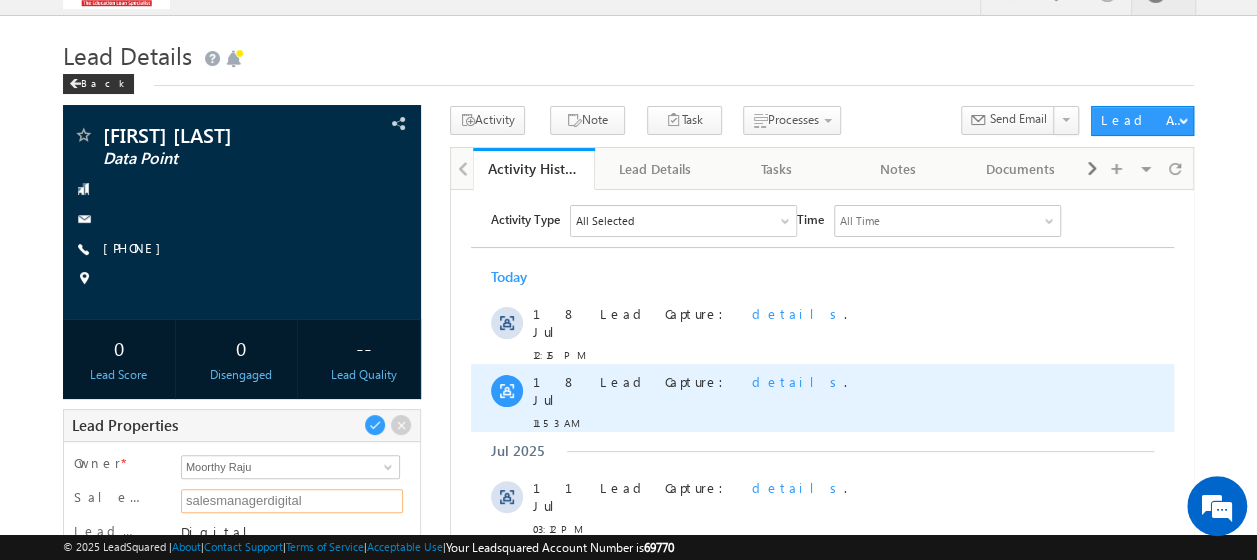 scroll, scrollTop: 0, scrollLeft: 0, axis: both 